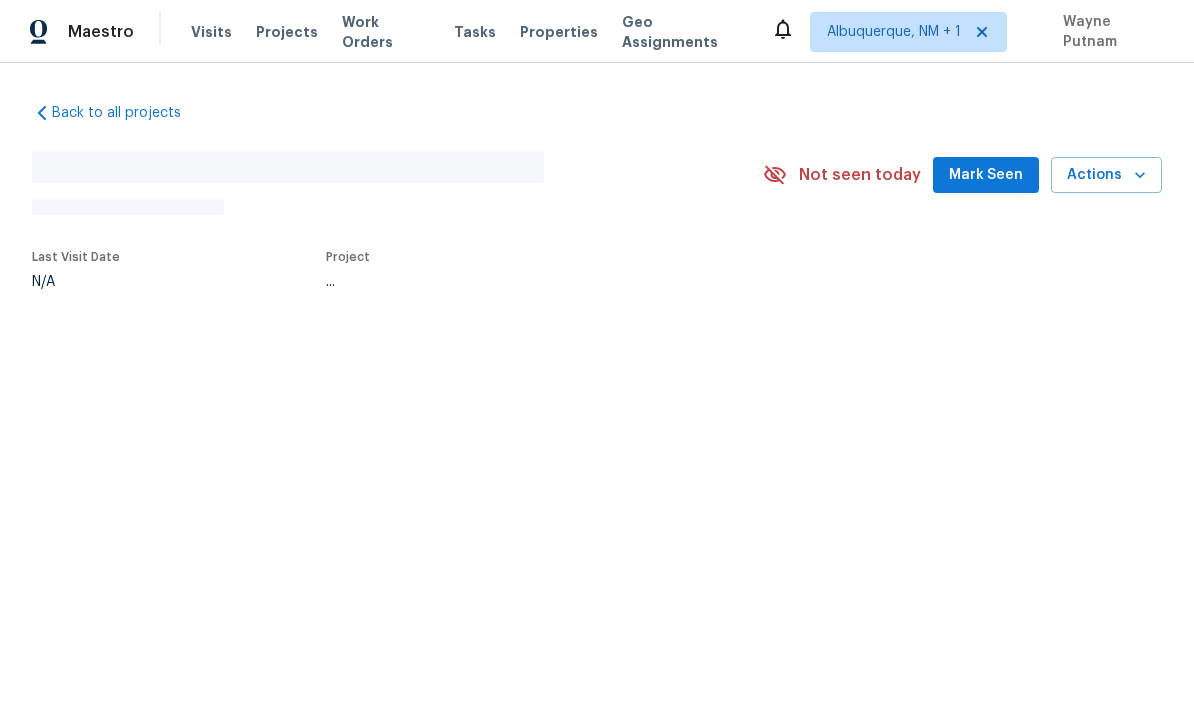 scroll, scrollTop: 0, scrollLeft: 0, axis: both 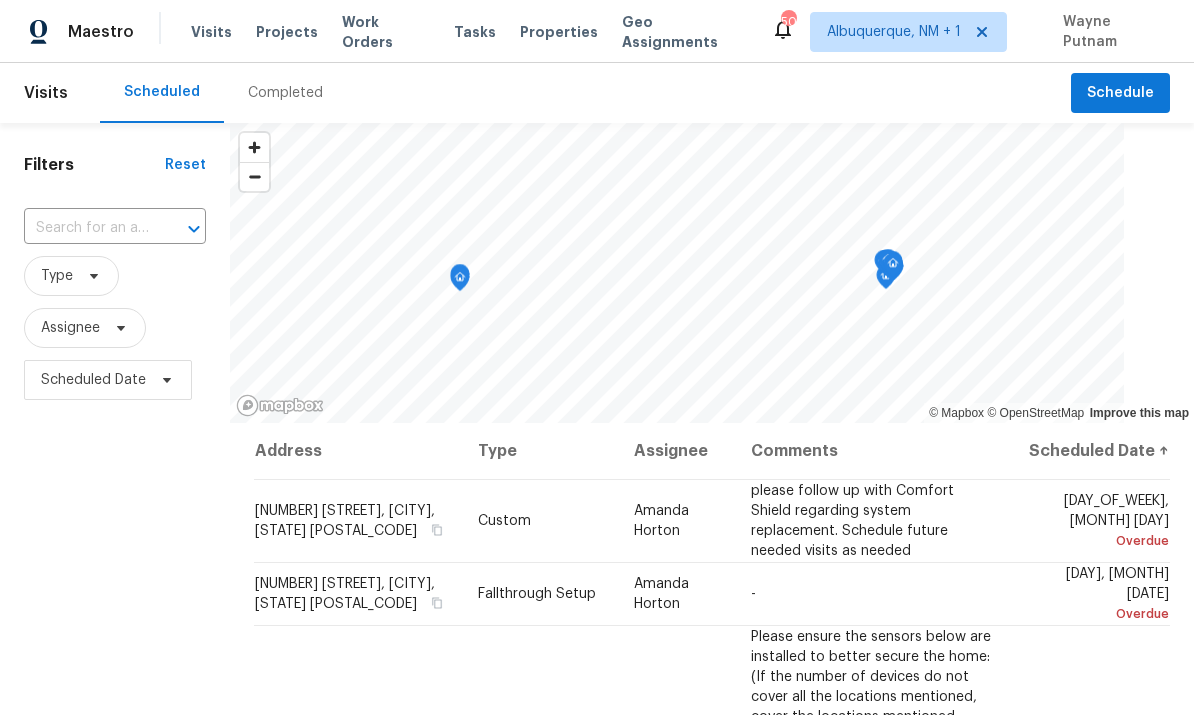 click on "Projects" at bounding box center [287, 32] 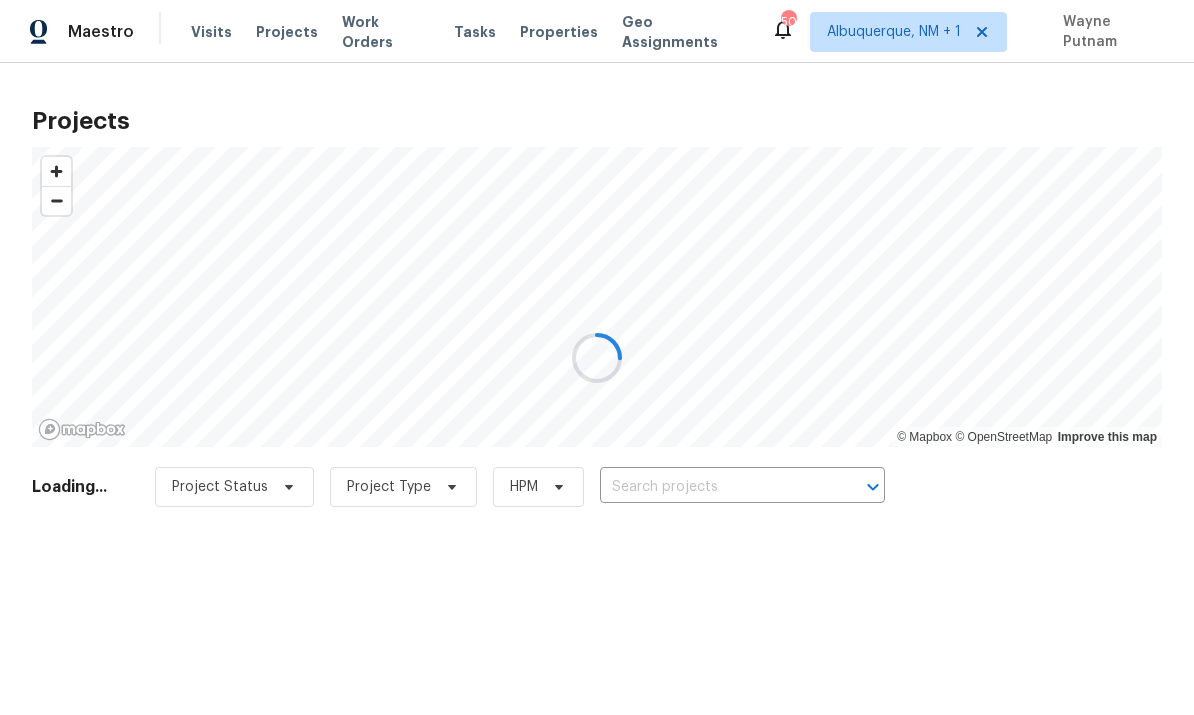 click at bounding box center (597, 357) 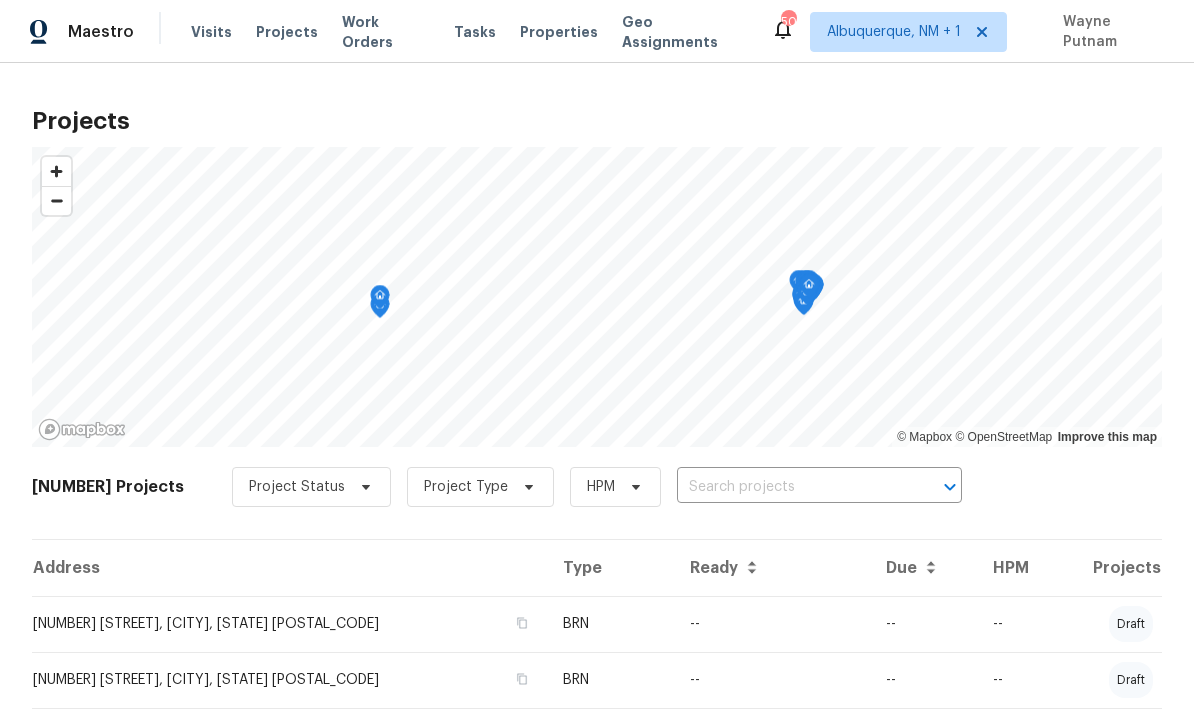 click at bounding box center [791, 487] 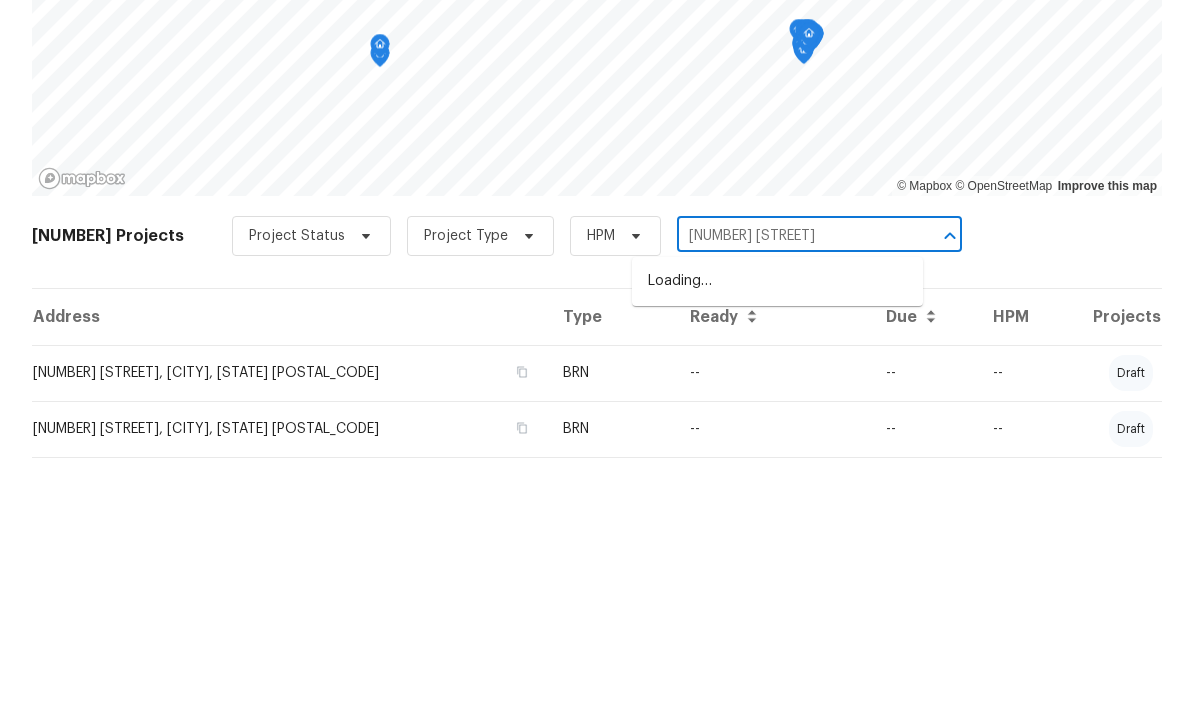 type on "[NUMBER] [STREET]" 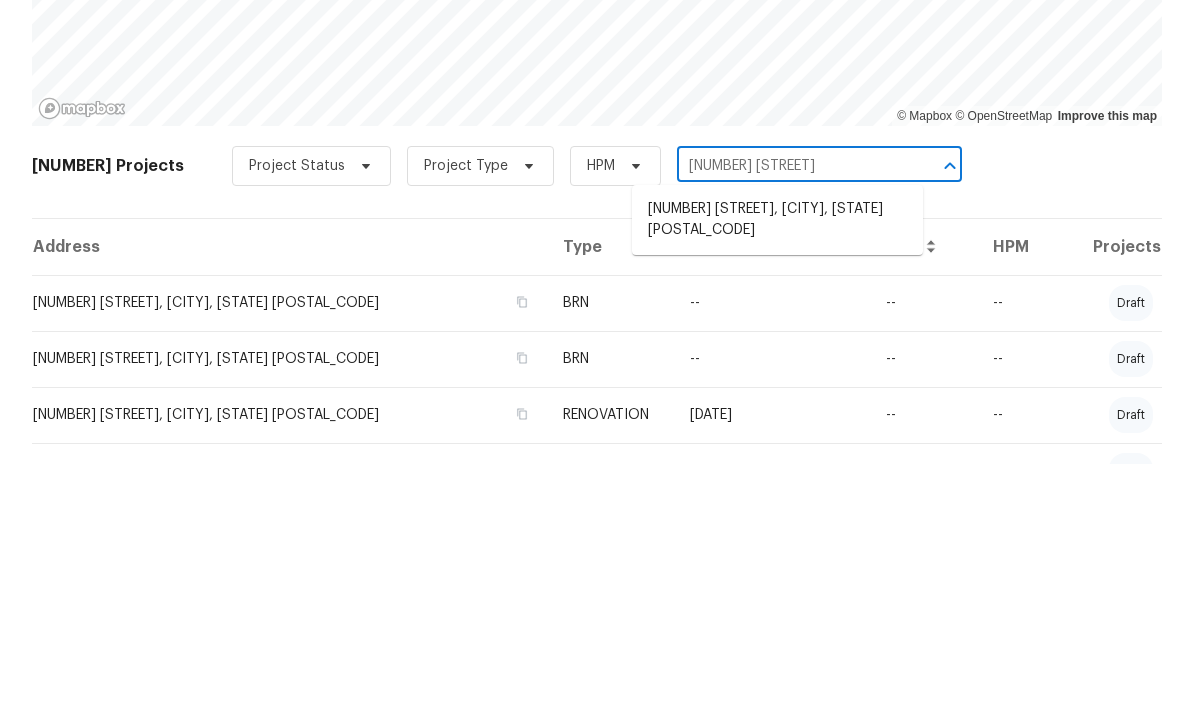 scroll, scrollTop: 90, scrollLeft: 0, axis: vertical 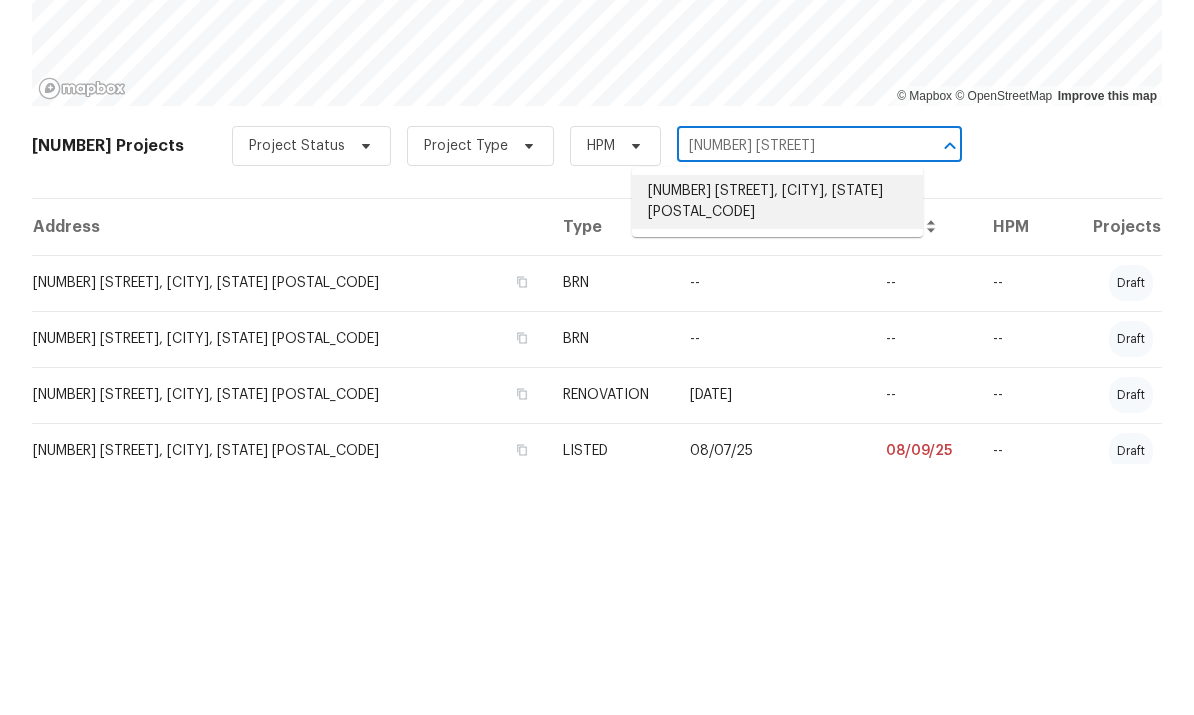 click on "[NUMBER] [STREET], [CITY], [STATE] [POSTAL_CODE]" at bounding box center (777, 453) 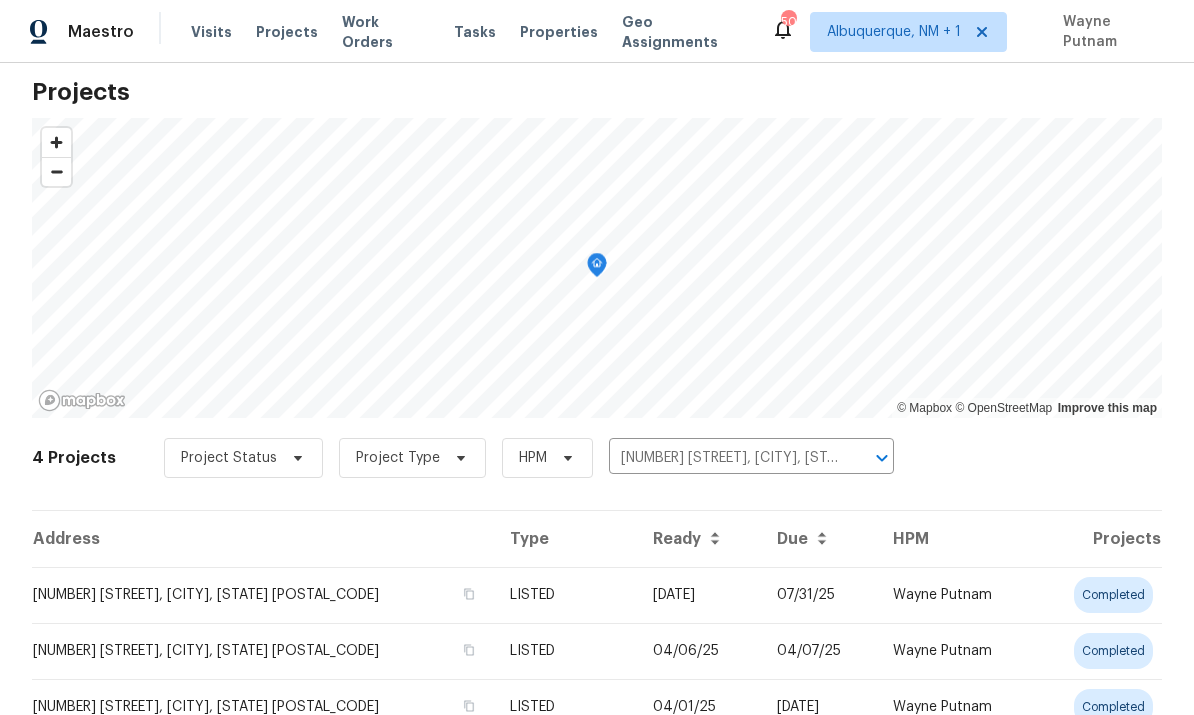 scroll, scrollTop: 30, scrollLeft: 0, axis: vertical 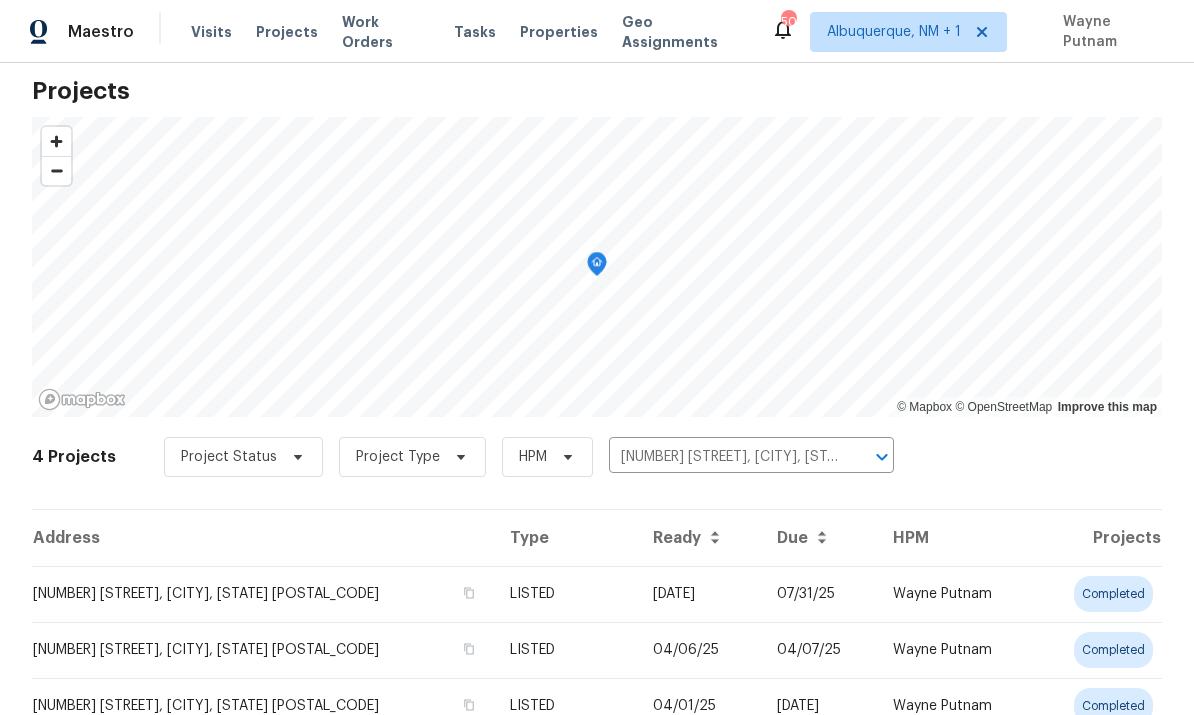 click on "LISTED" at bounding box center (565, 594) 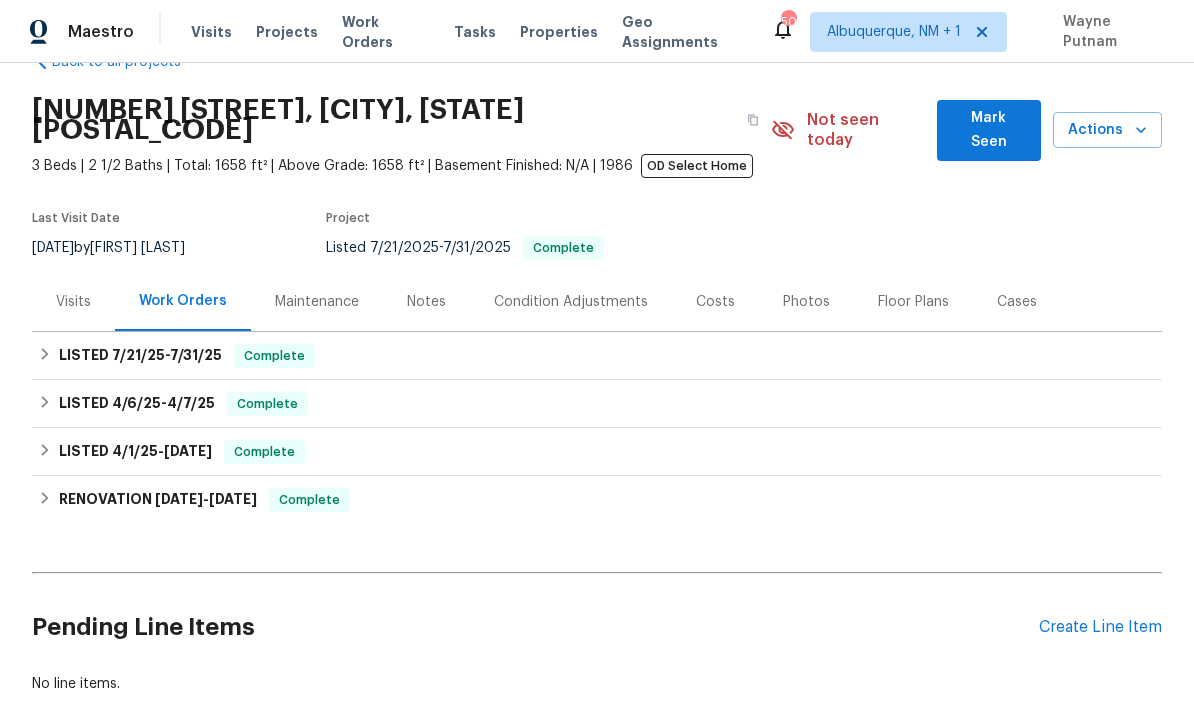 scroll, scrollTop: 50, scrollLeft: 0, axis: vertical 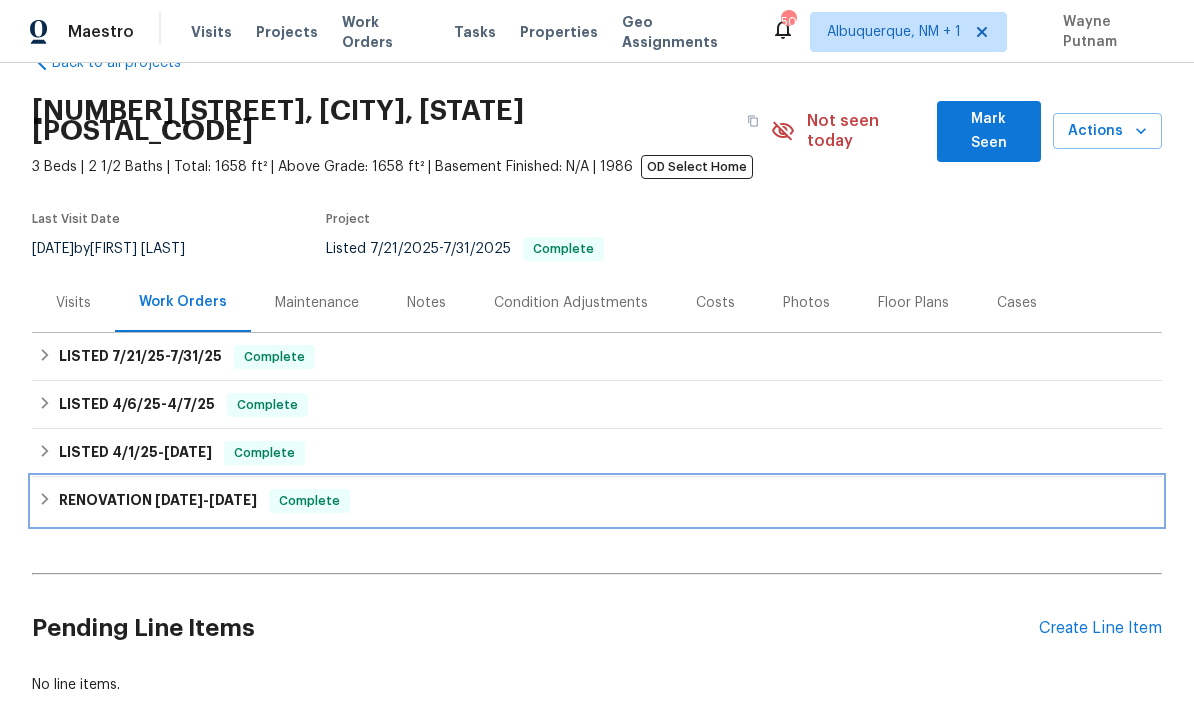 click on "[DATE]" at bounding box center (233, 500) 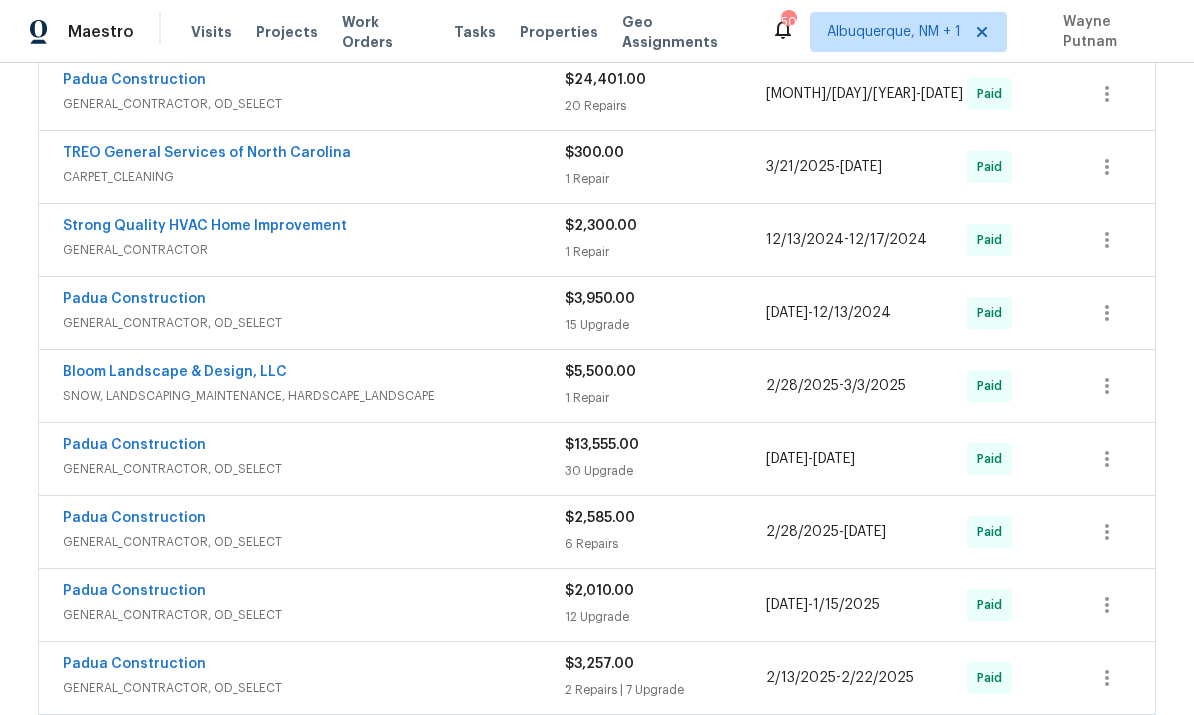 scroll, scrollTop: 995, scrollLeft: 0, axis: vertical 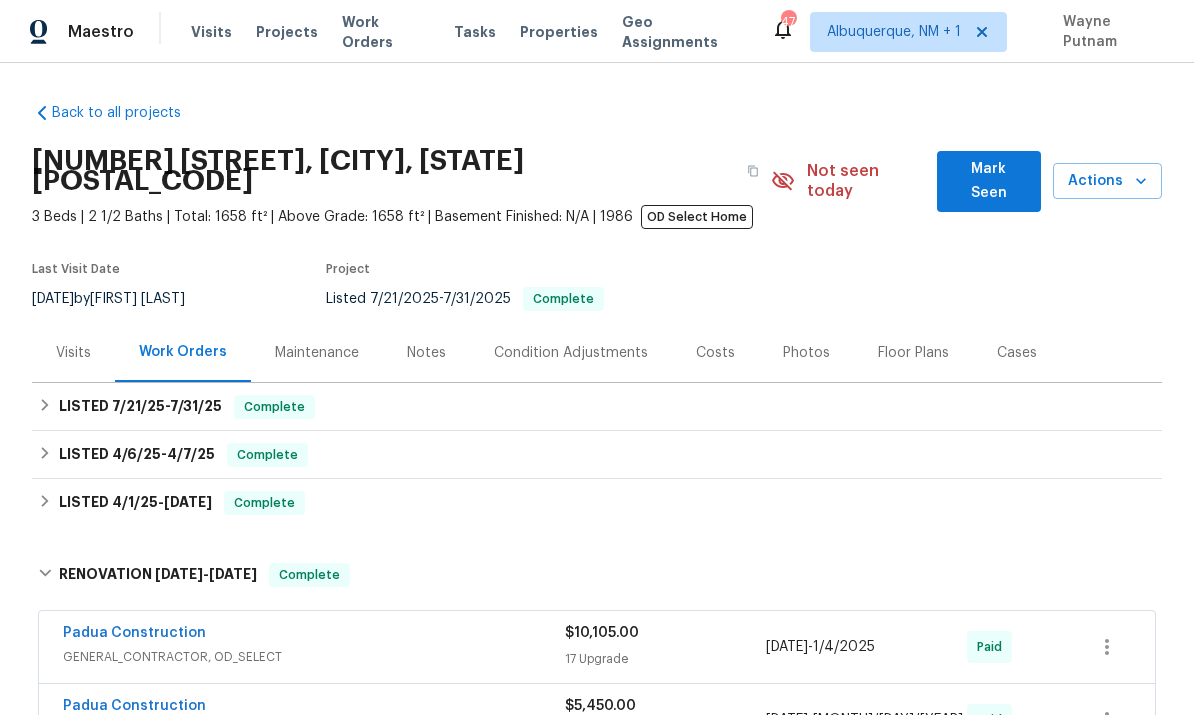 click on "Mark Seen" at bounding box center [989, 181] 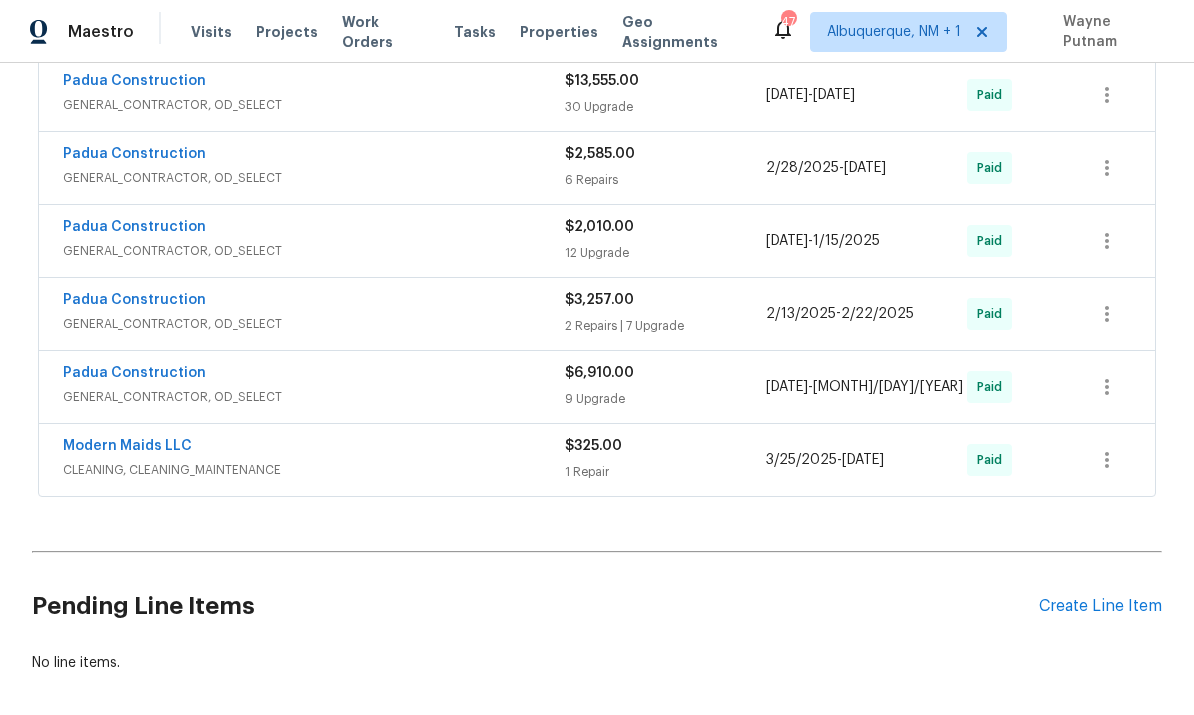 scroll, scrollTop: 1354, scrollLeft: 0, axis: vertical 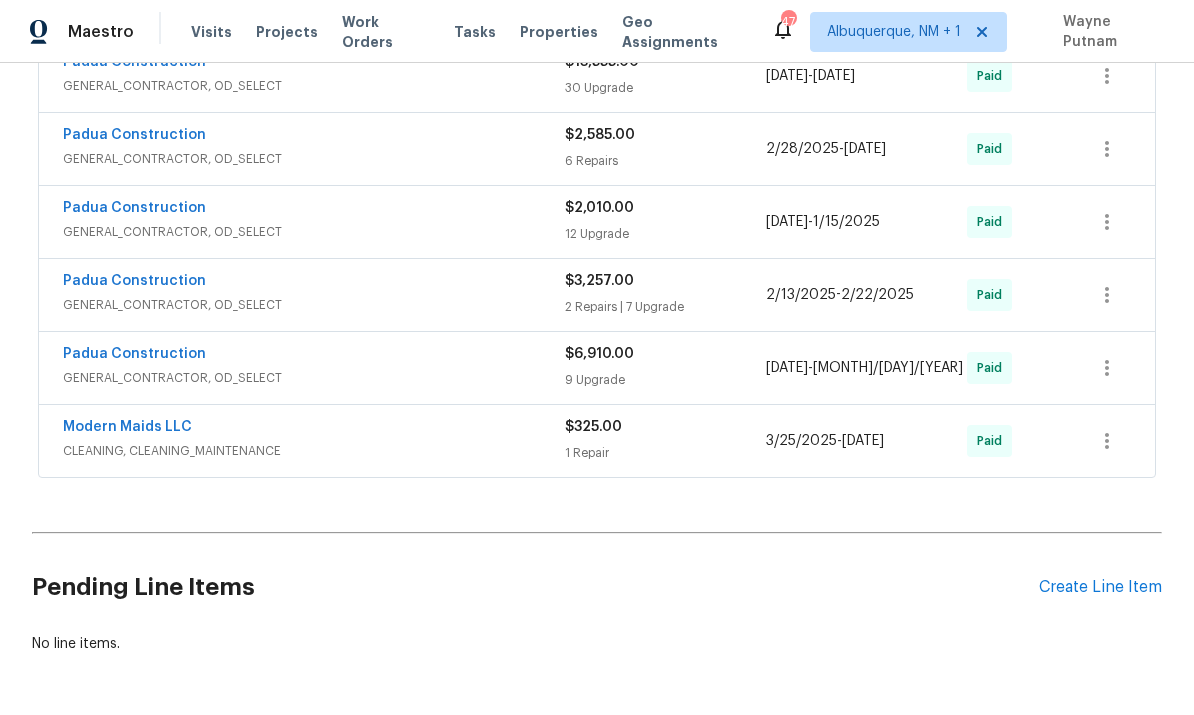 click on "Create Line Item" at bounding box center [1100, 587] 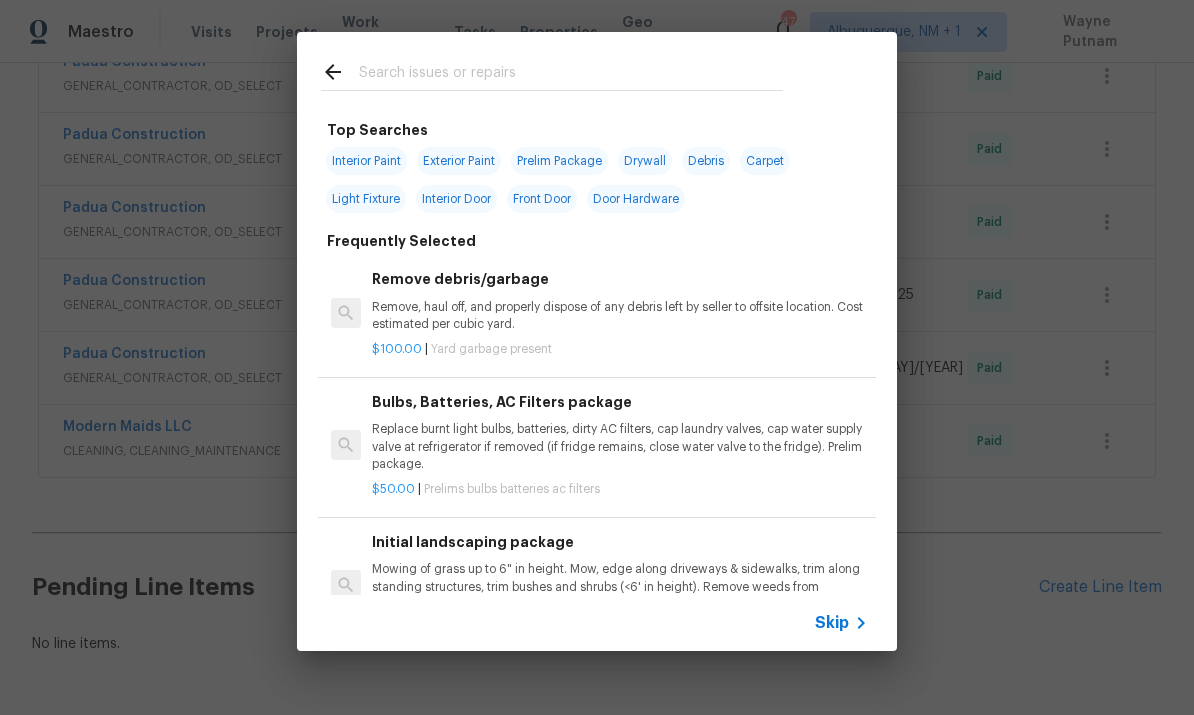click at bounding box center [571, 75] 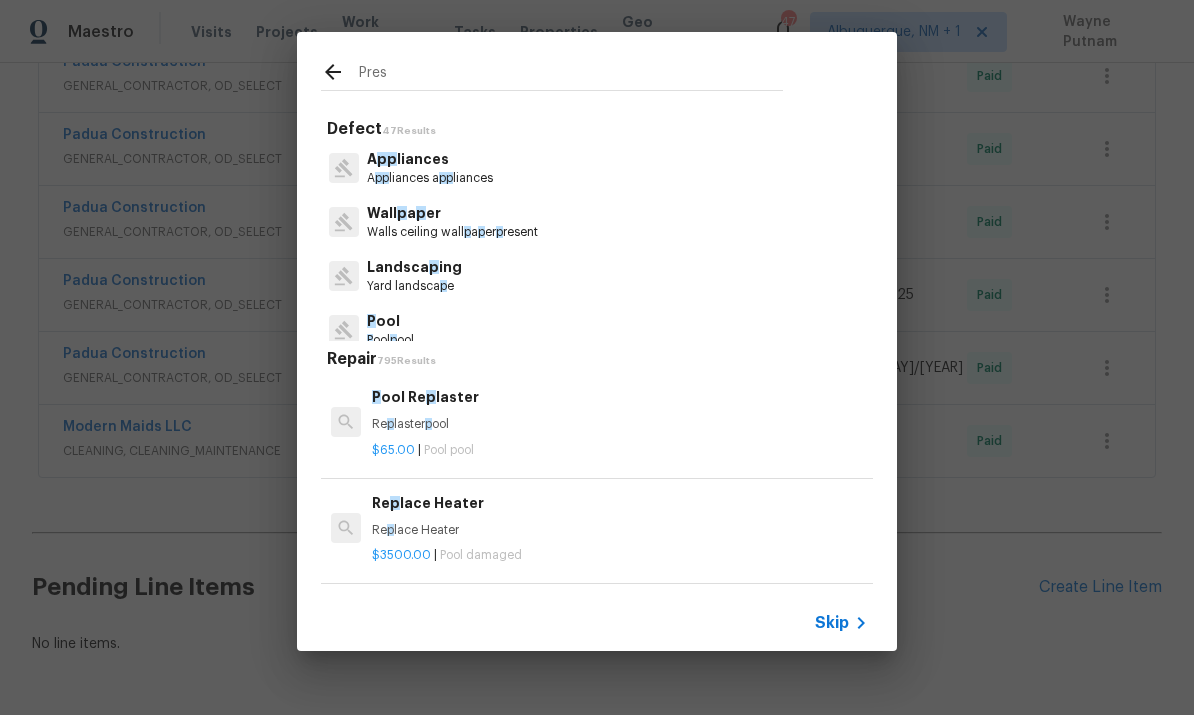 type on "Press" 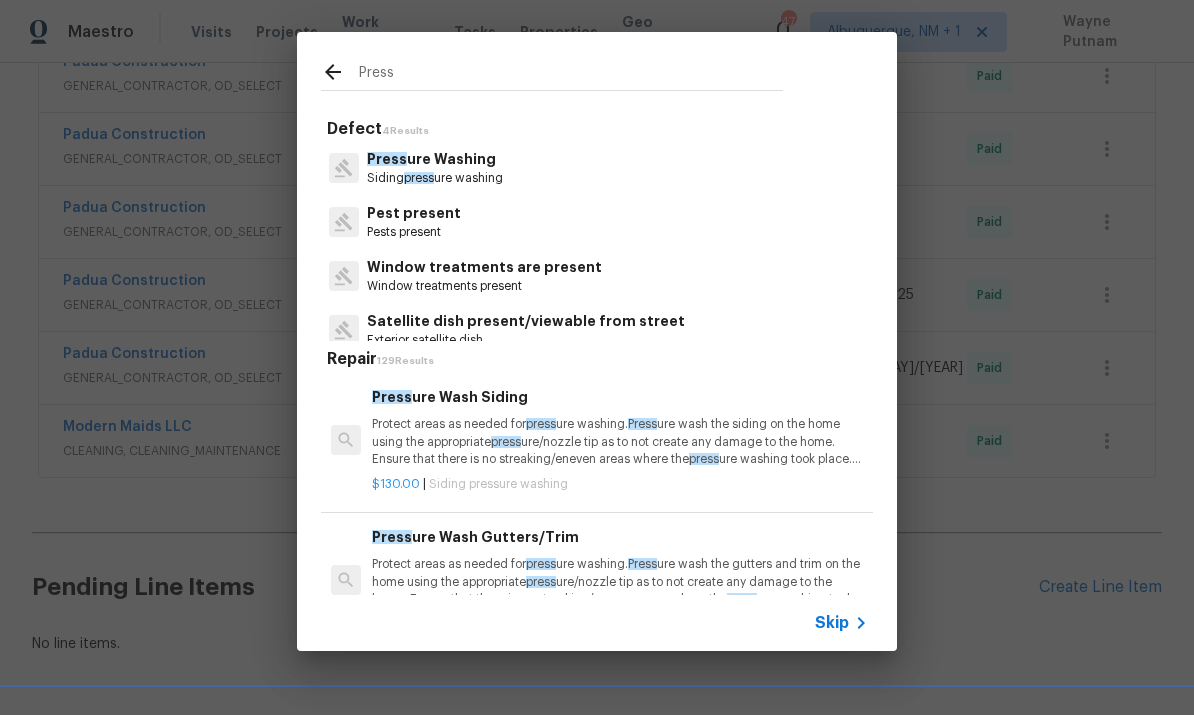click on "Press ure Washing" at bounding box center (435, 159) 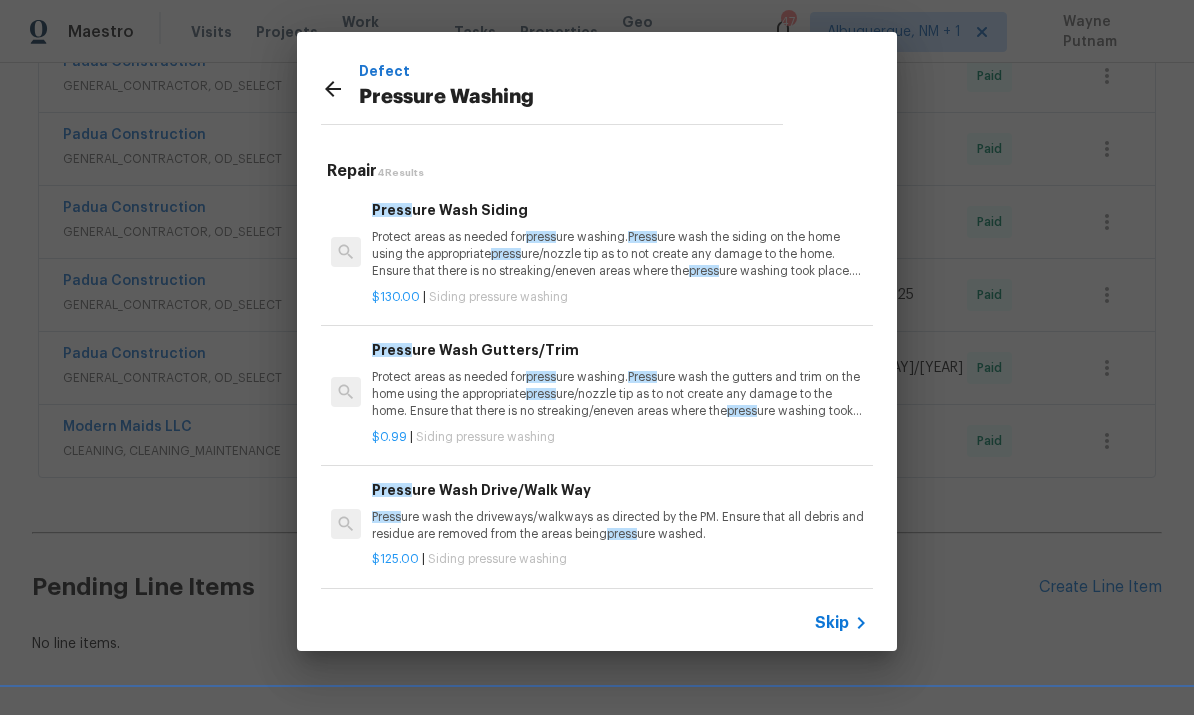 click on "Protect areas as needed for  press ure washing.  Press ure wash the siding on the home using the appropriate  press ure/nozzle tip as to not create any damage to the home. Ensure that there is no streaking/eneven areas where the  press ure washing took place. Clean up any debris created from  press ure washing." at bounding box center [620, 254] 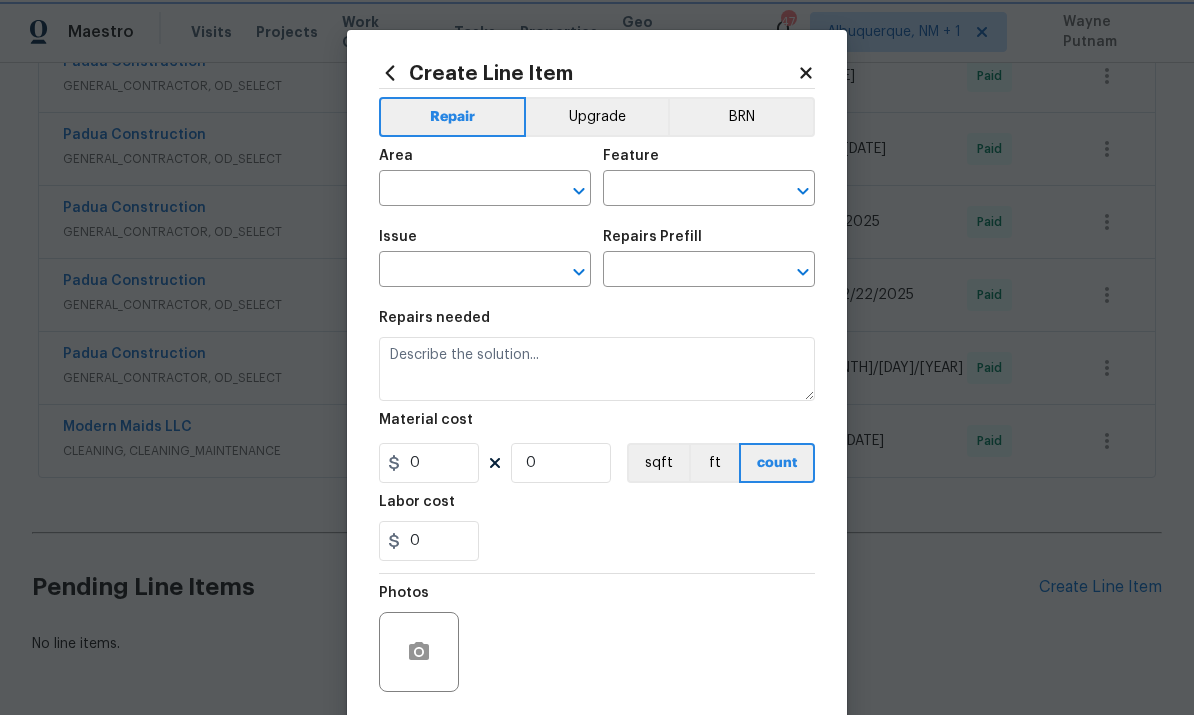 type on "Siding" 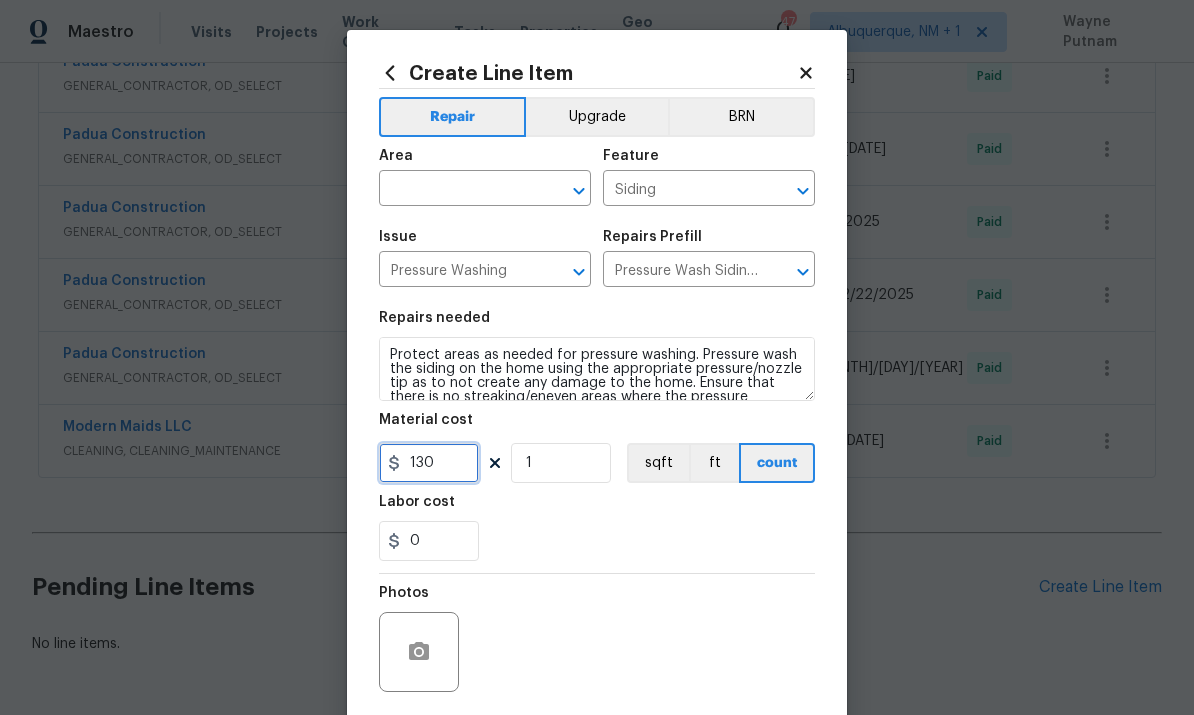 click on "130" at bounding box center [429, 463] 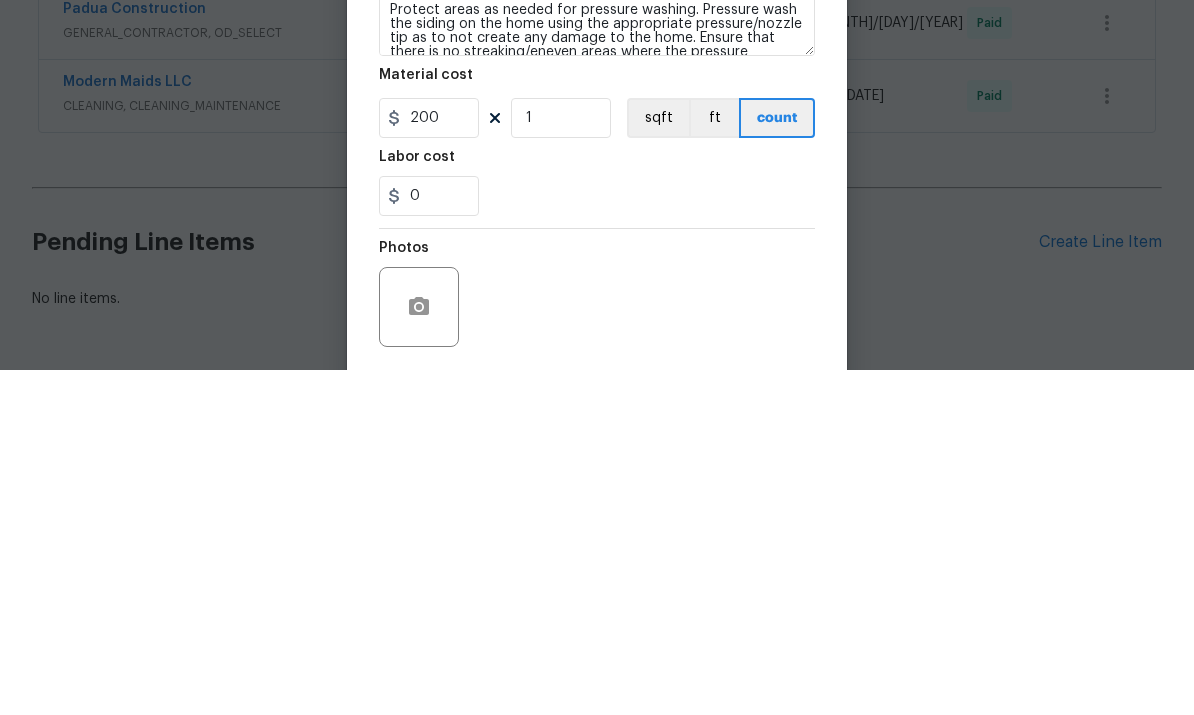 scroll, scrollTop: 75, scrollLeft: 0, axis: vertical 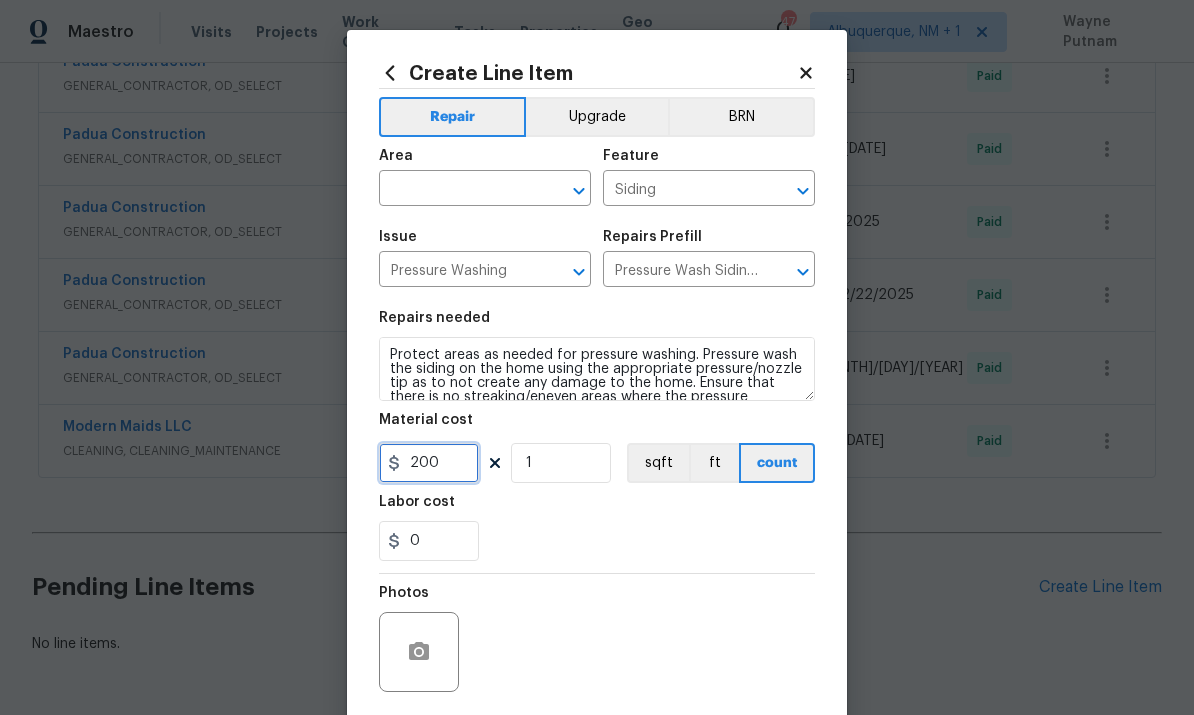 type on "200" 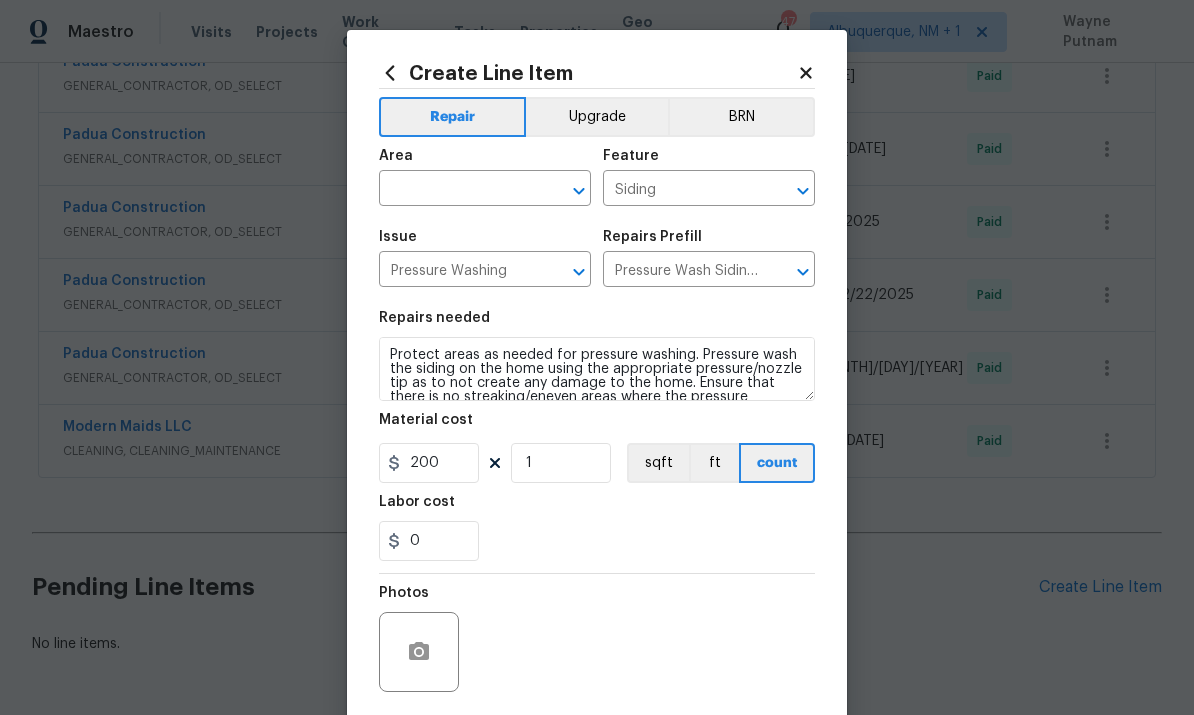 click at bounding box center [457, 190] 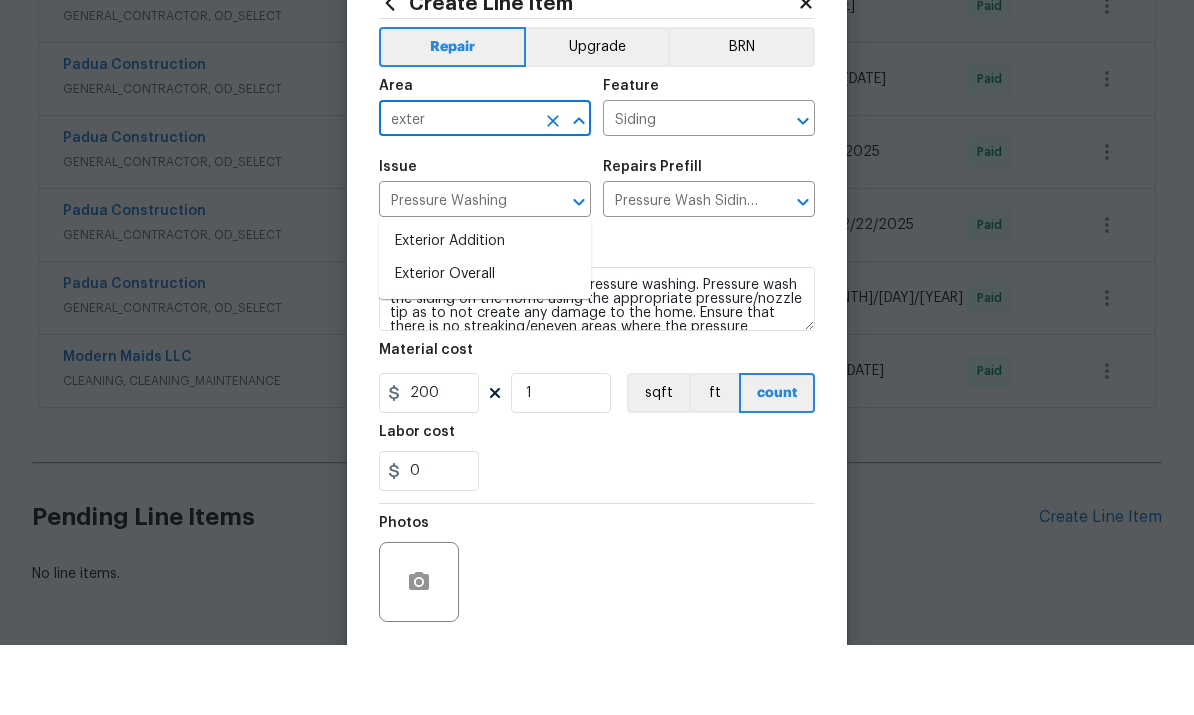 click on "Exterior Overall" at bounding box center [485, 344] 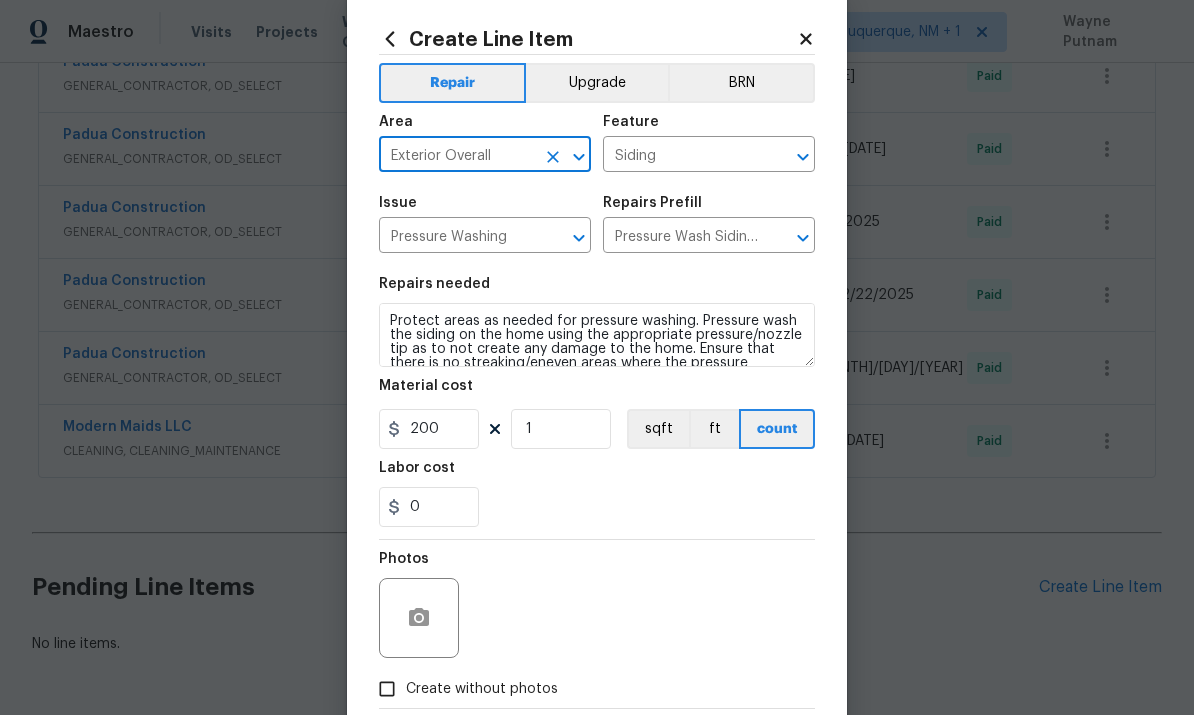 scroll, scrollTop: 47, scrollLeft: 0, axis: vertical 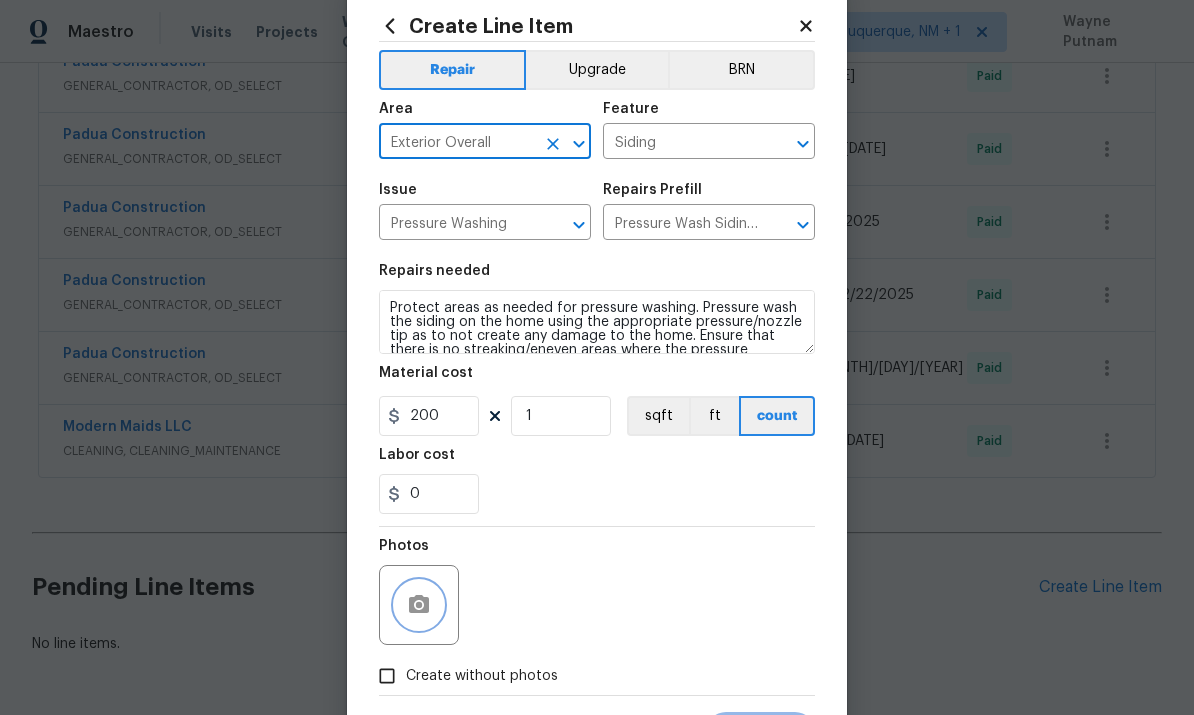 click at bounding box center (419, 605) 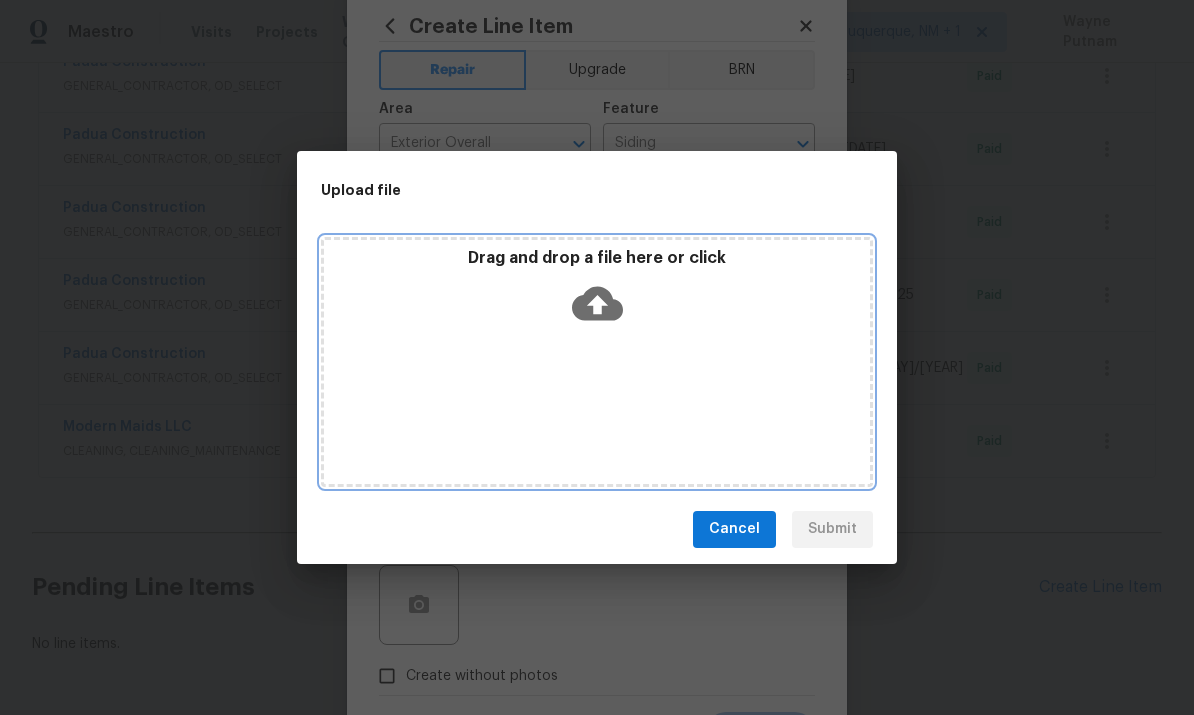 click 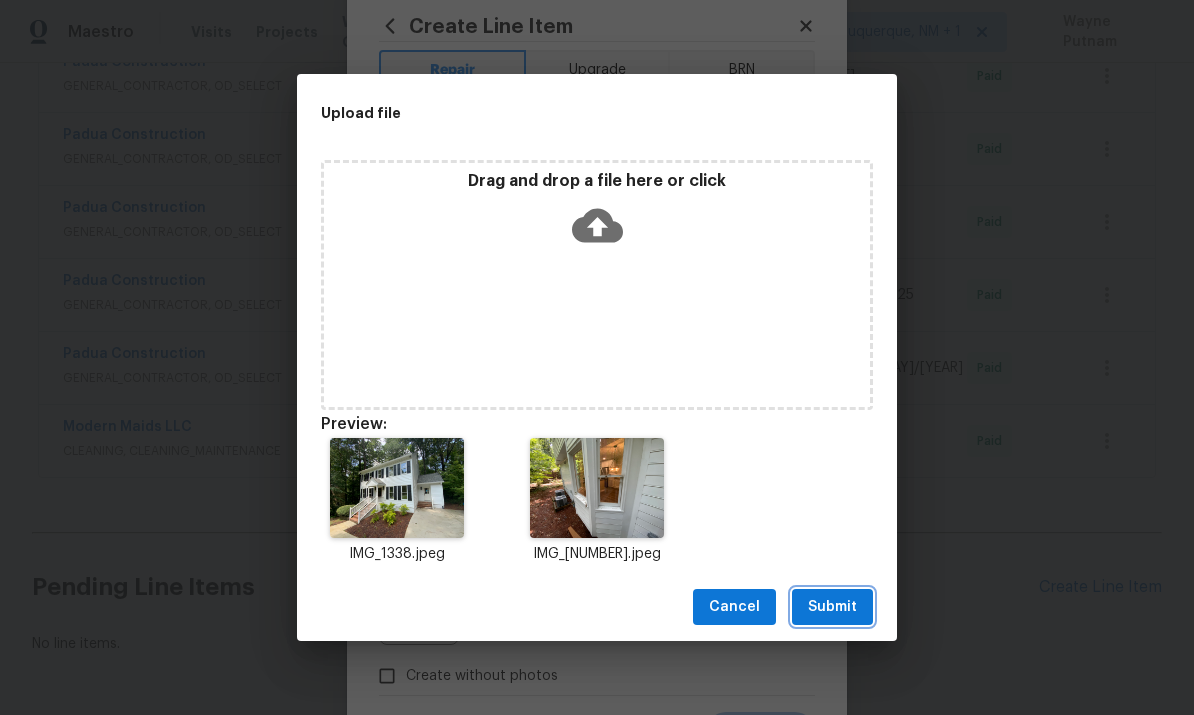 click on "Submit" at bounding box center (832, 607) 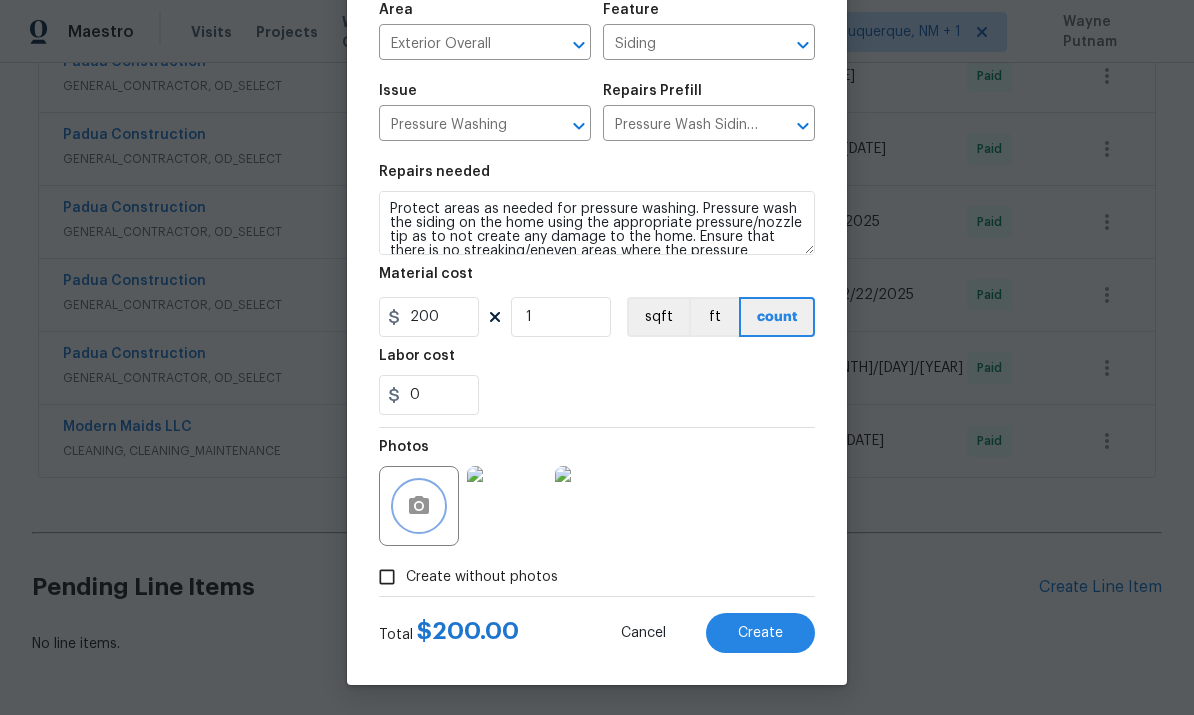 scroll, scrollTop: 150, scrollLeft: 0, axis: vertical 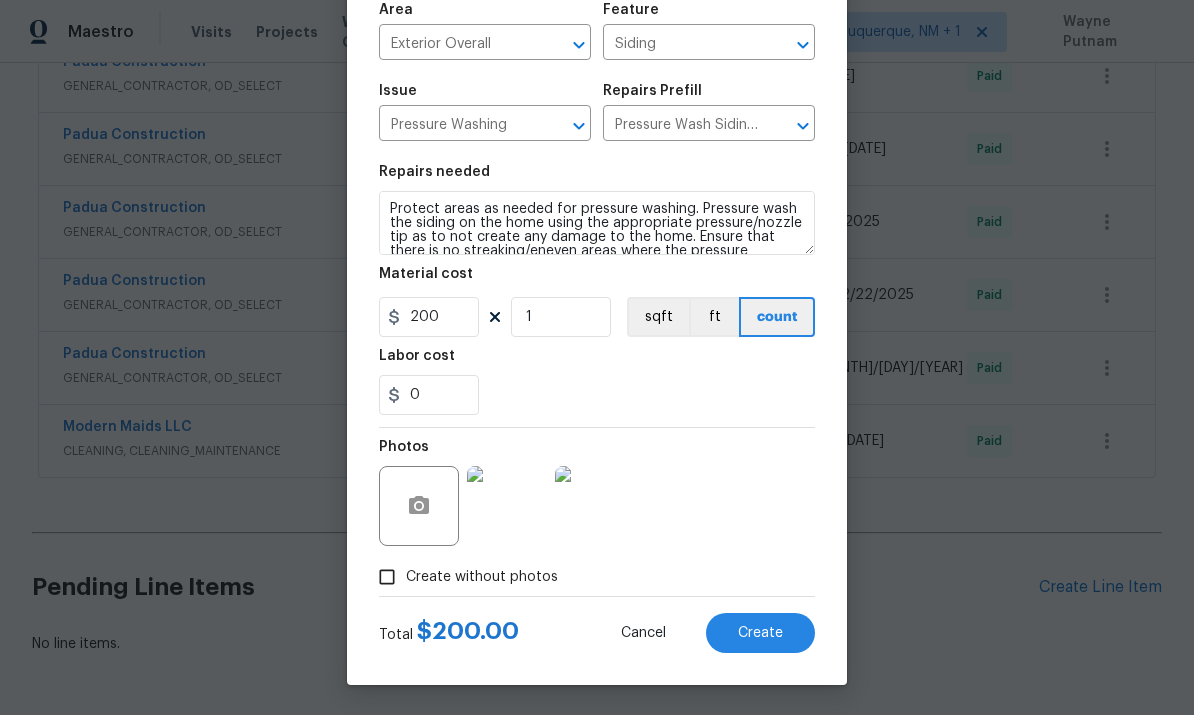 click on "Create without photos" at bounding box center (387, 577) 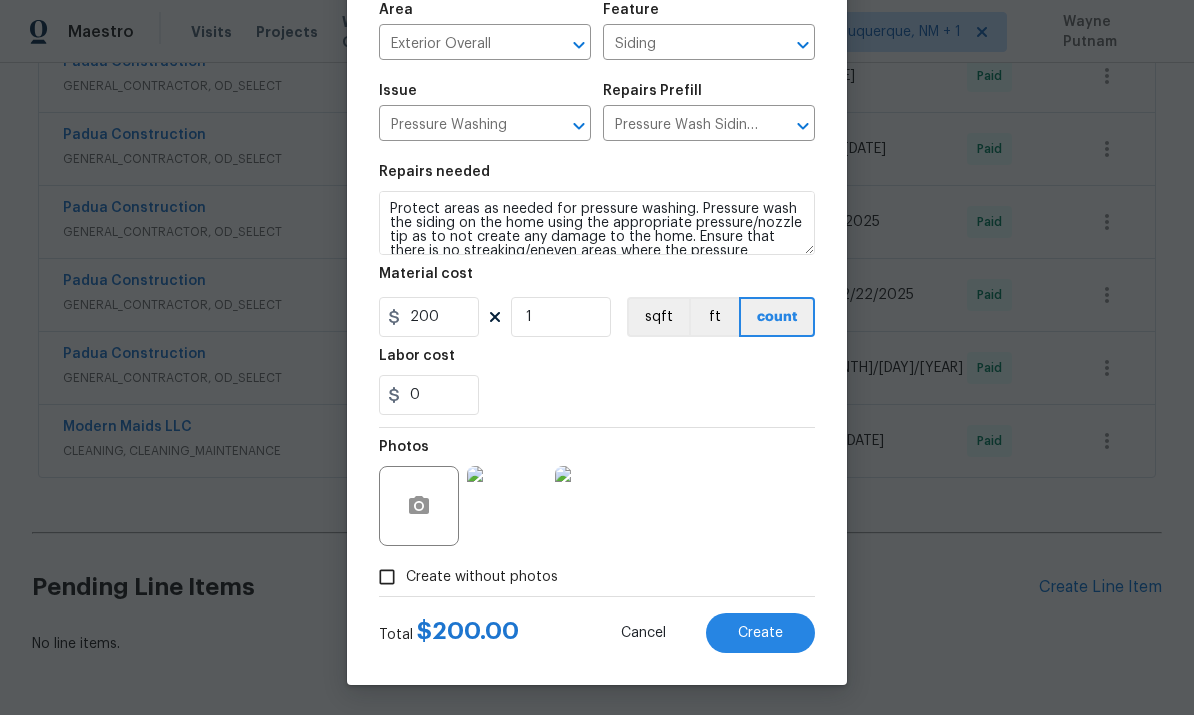 scroll, scrollTop: 150, scrollLeft: 0, axis: vertical 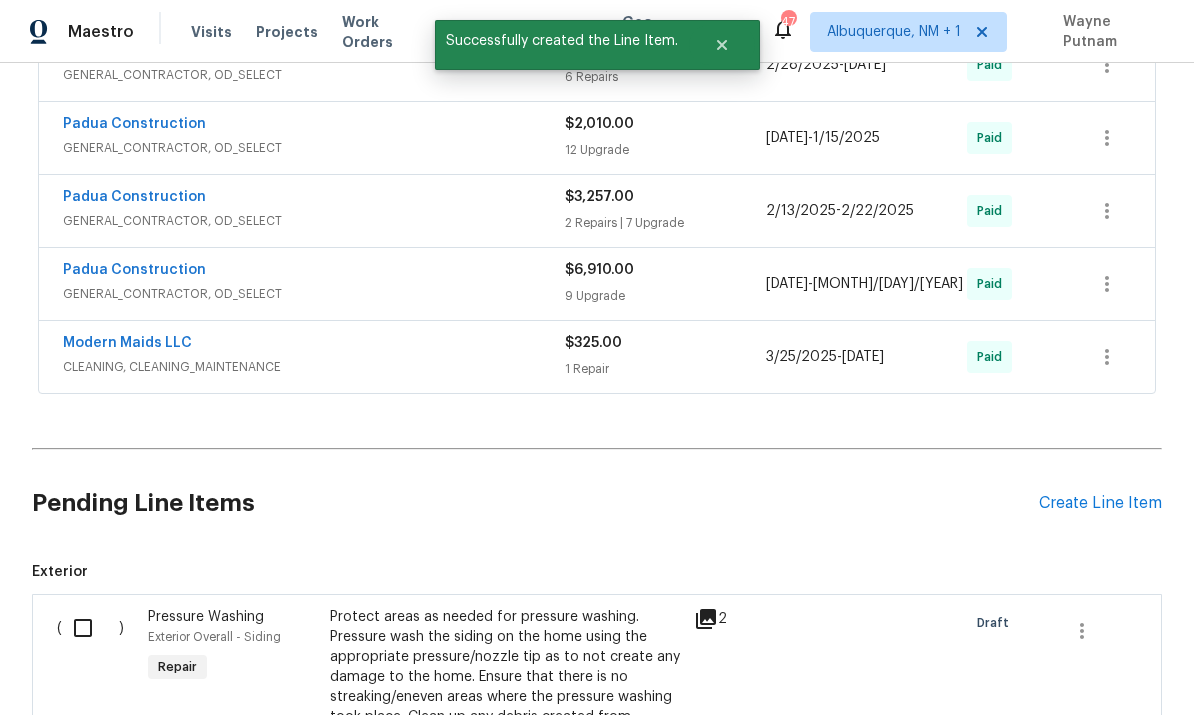 click at bounding box center (90, 628) 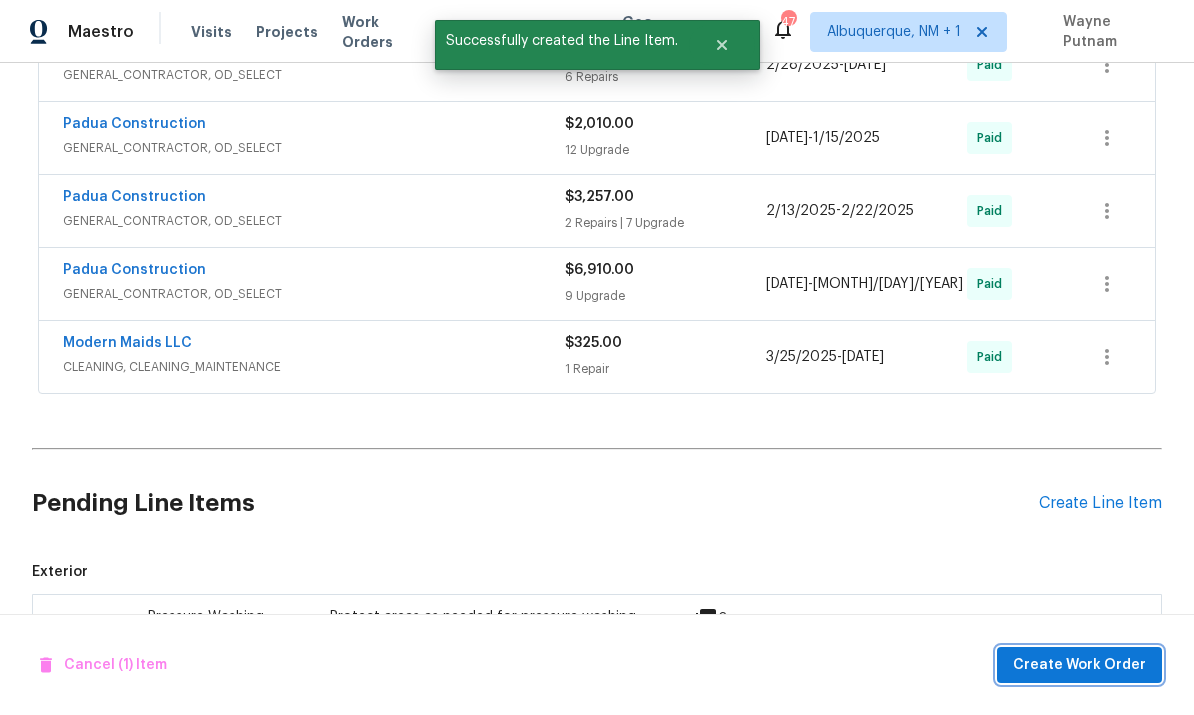 click on "Create Work Order" at bounding box center (1079, 665) 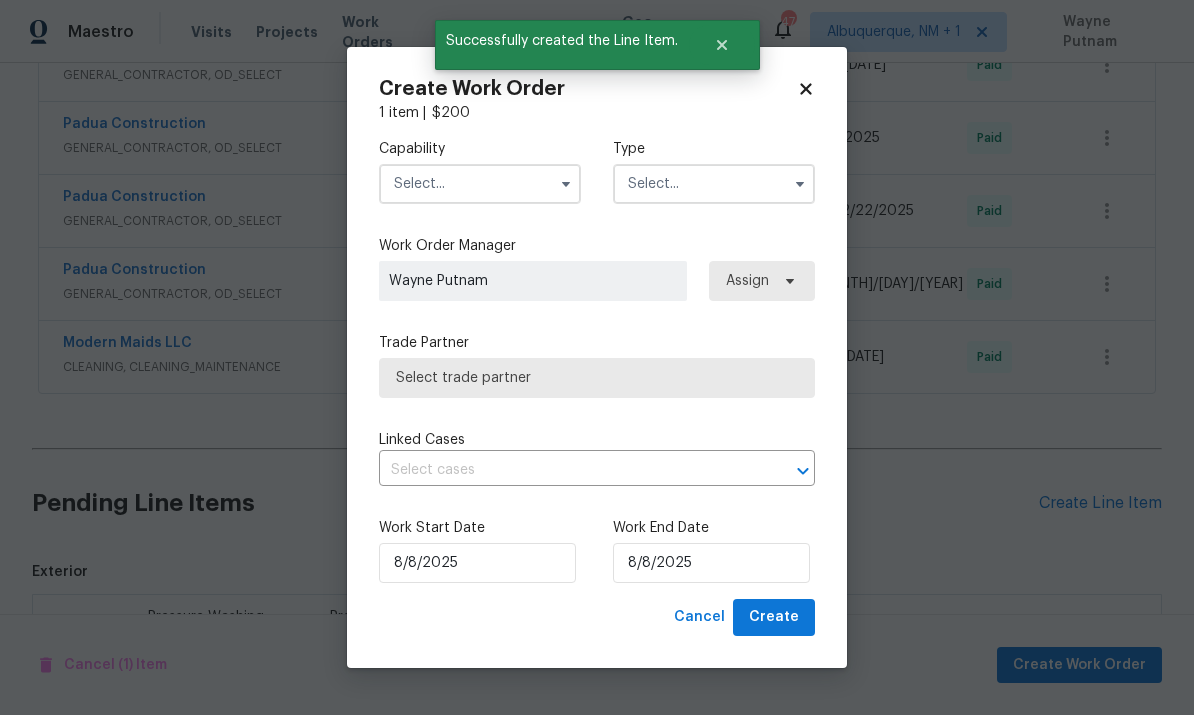 click at bounding box center (480, 184) 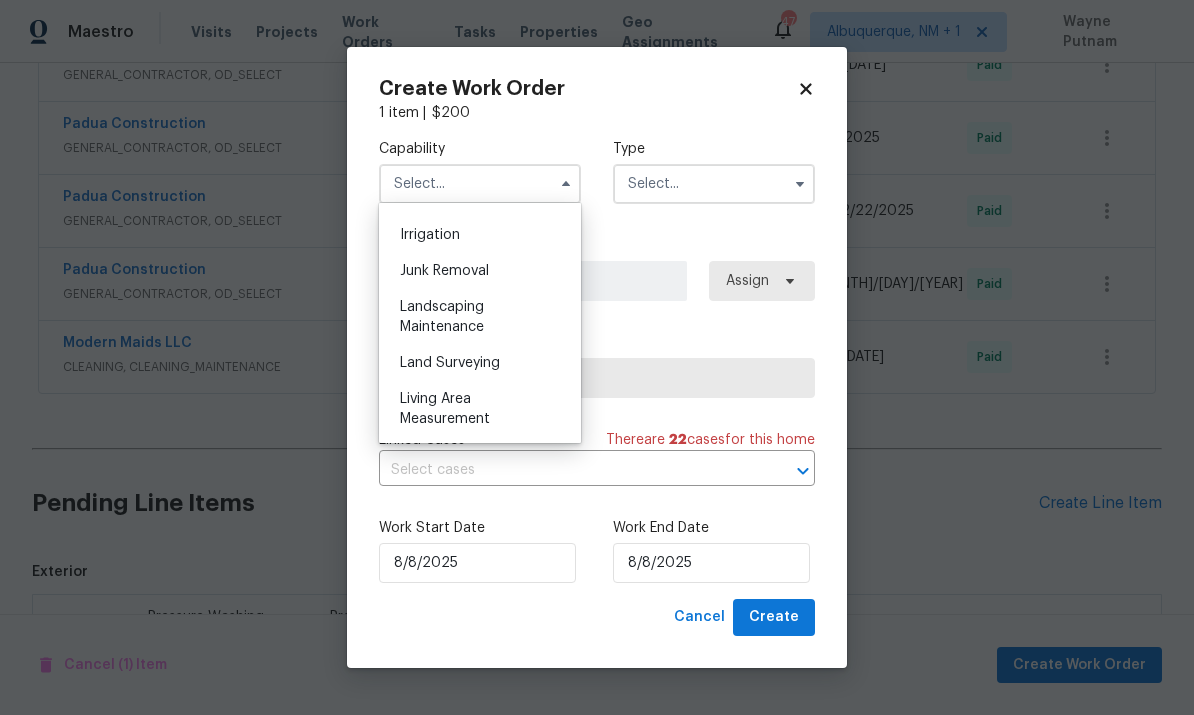 scroll, scrollTop: 1233, scrollLeft: 0, axis: vertical 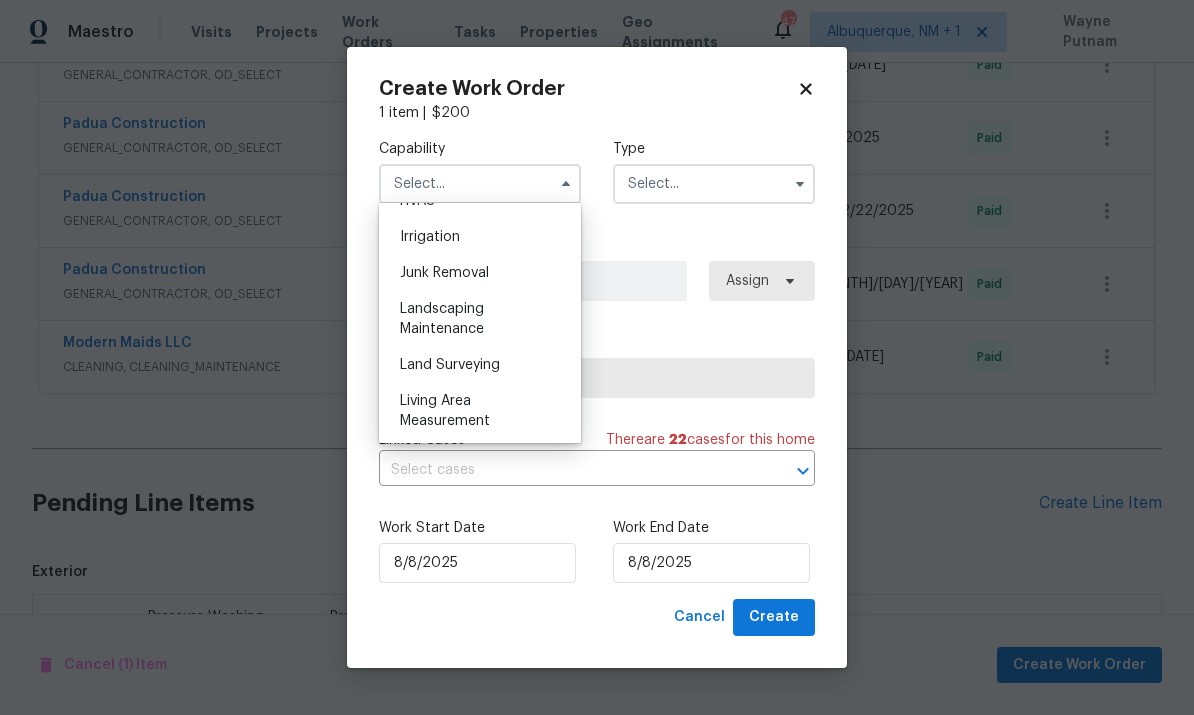click on "Landscaping Maintenance" at bounding box center (480, 319) 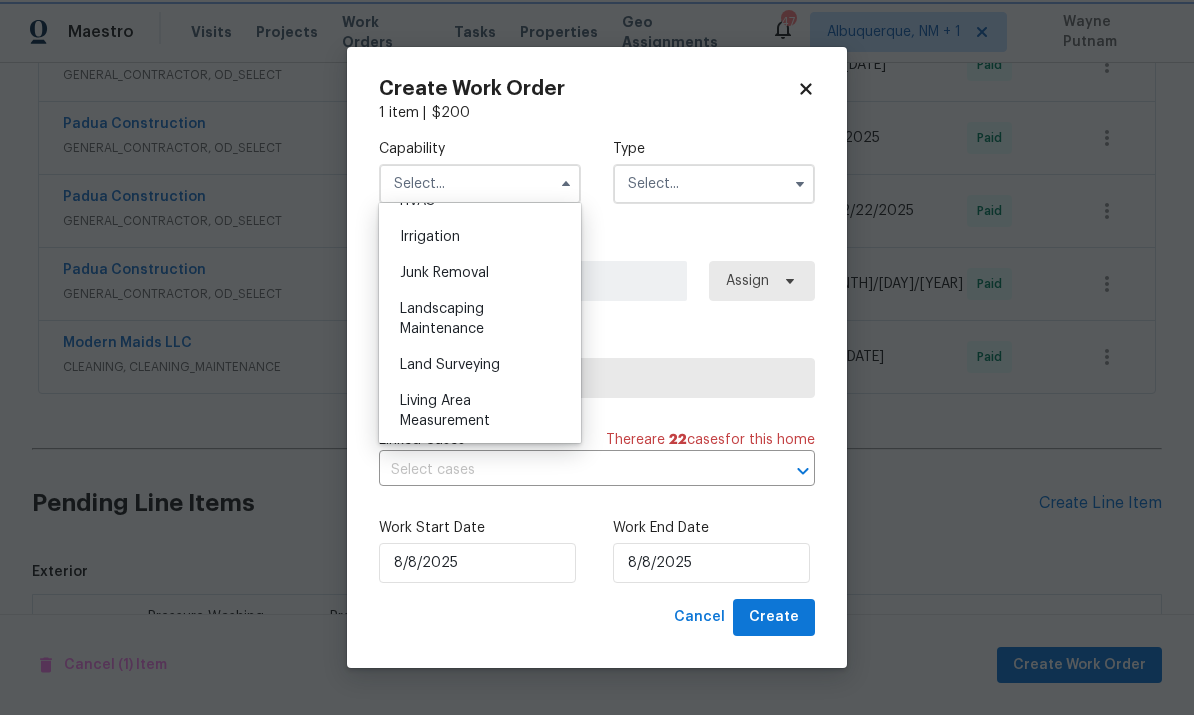 type on "Landscaping Maintenance" 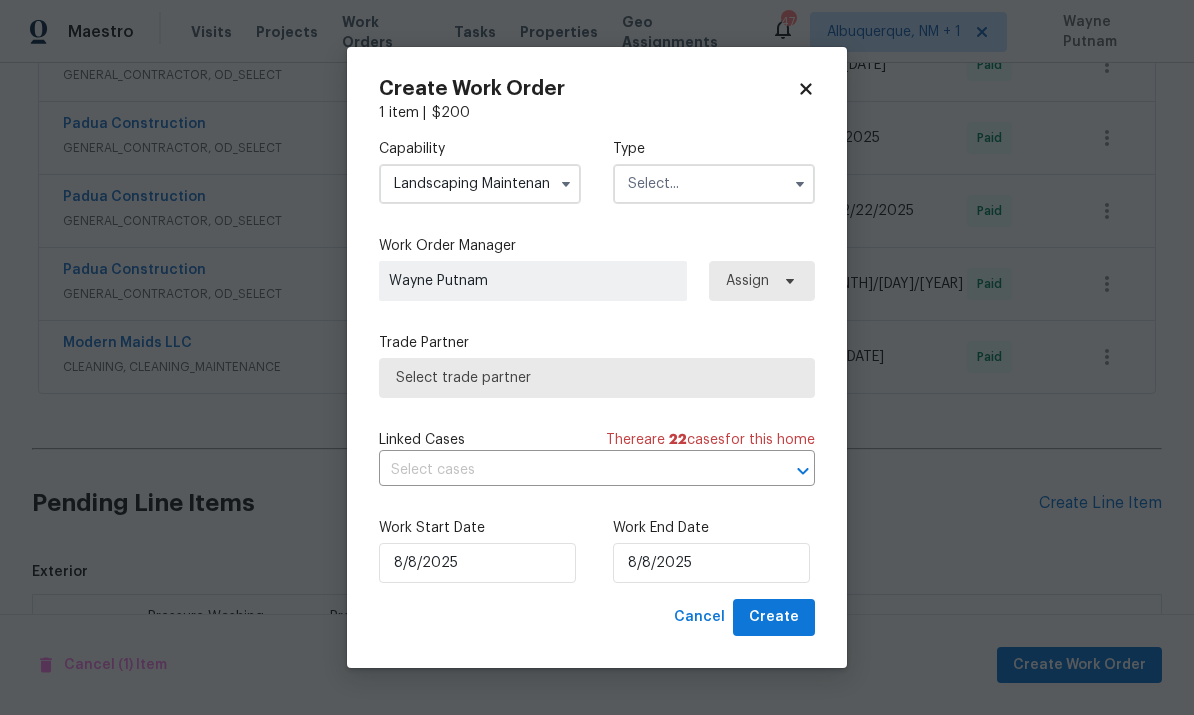 click at bounding box center (714, 184) 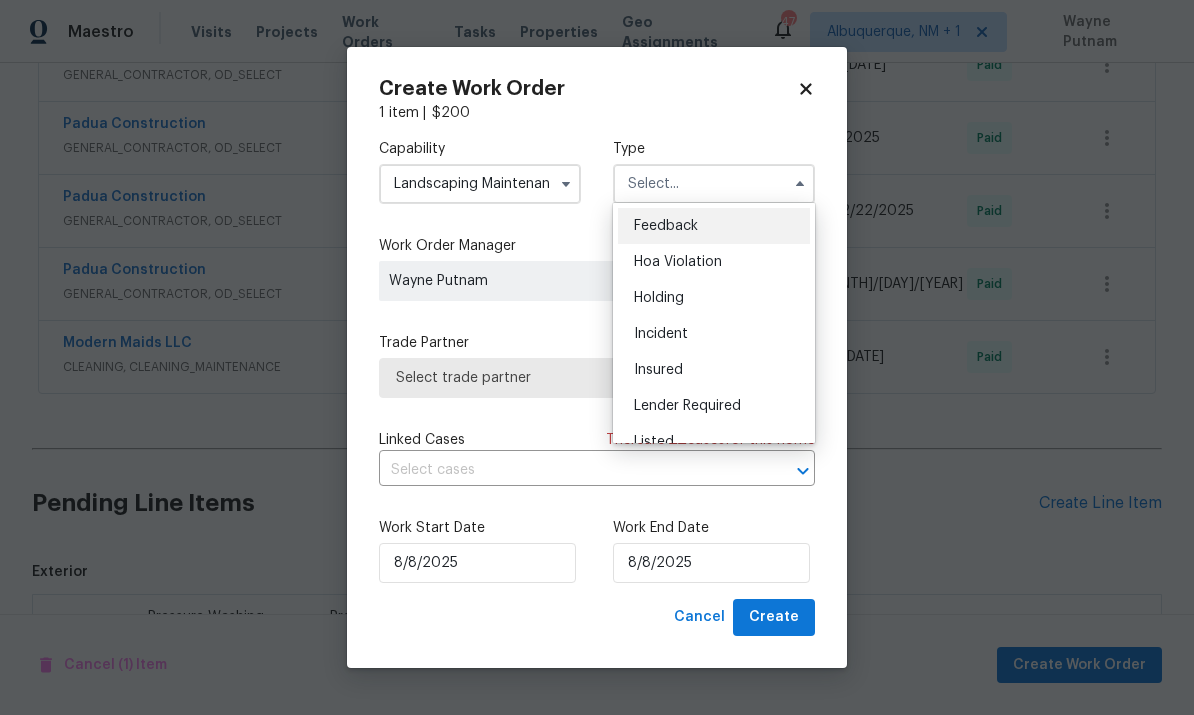 click at bounding box center (566, 184) 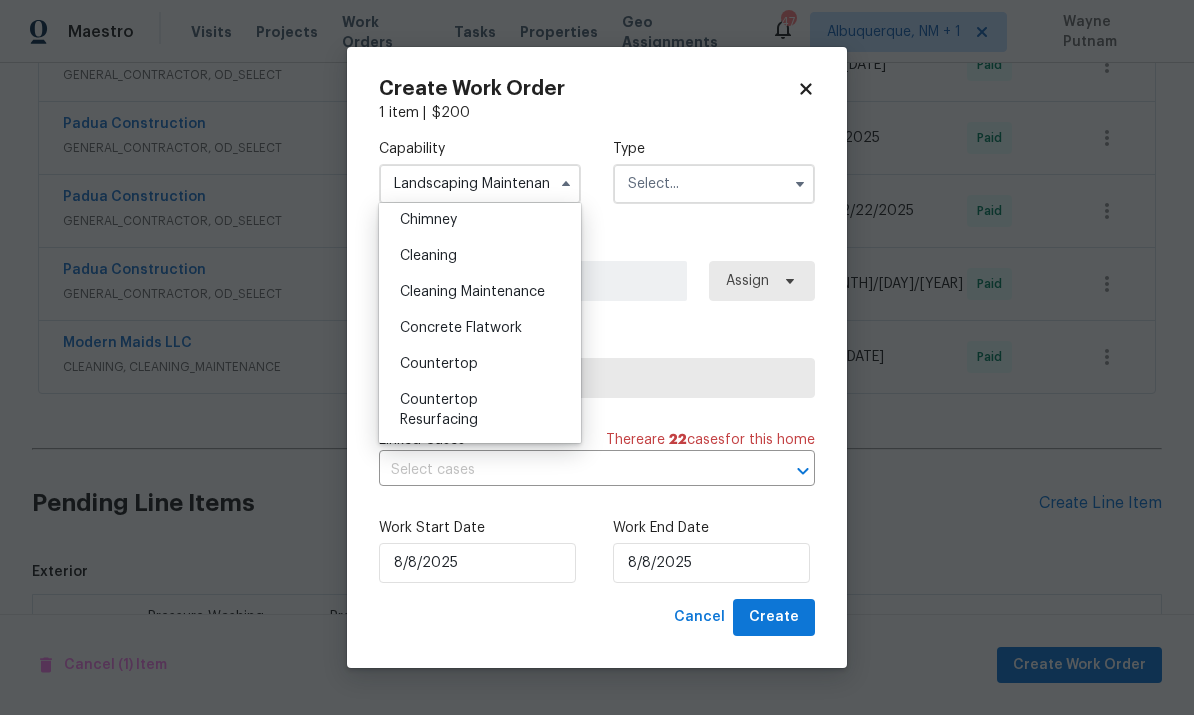 scroll, scrollTop: 315, scrollLeft: 0, axis: vertical 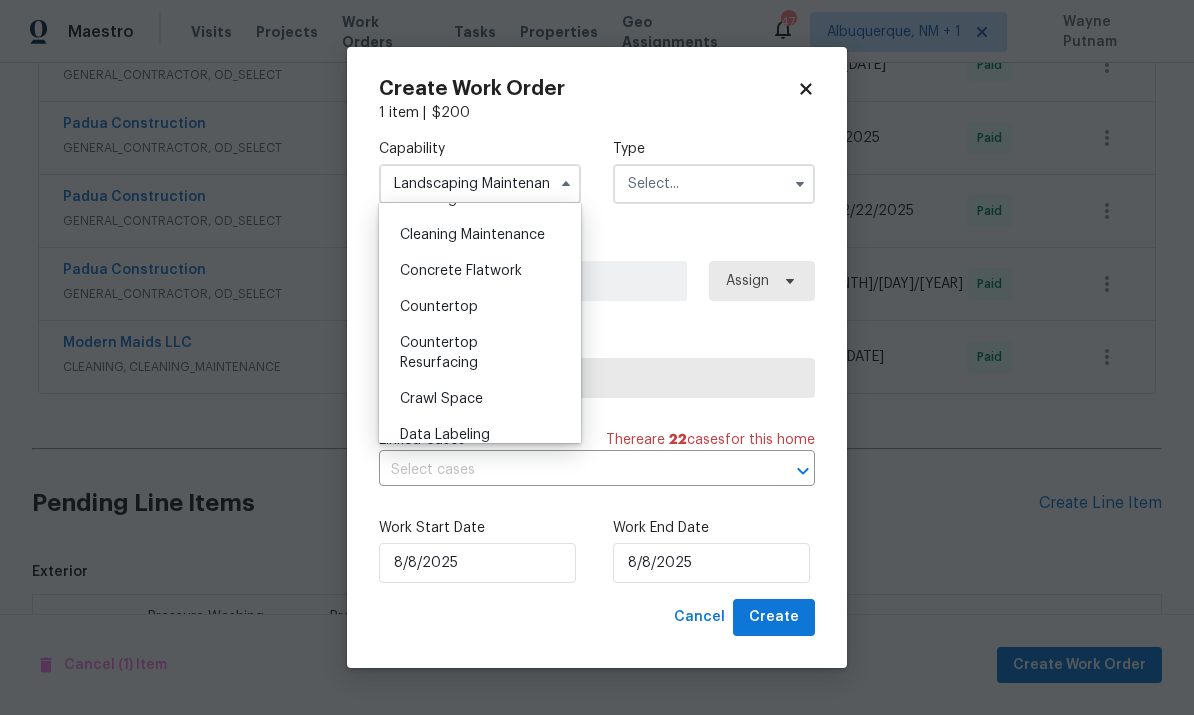 click at bounding box center [714, 184] 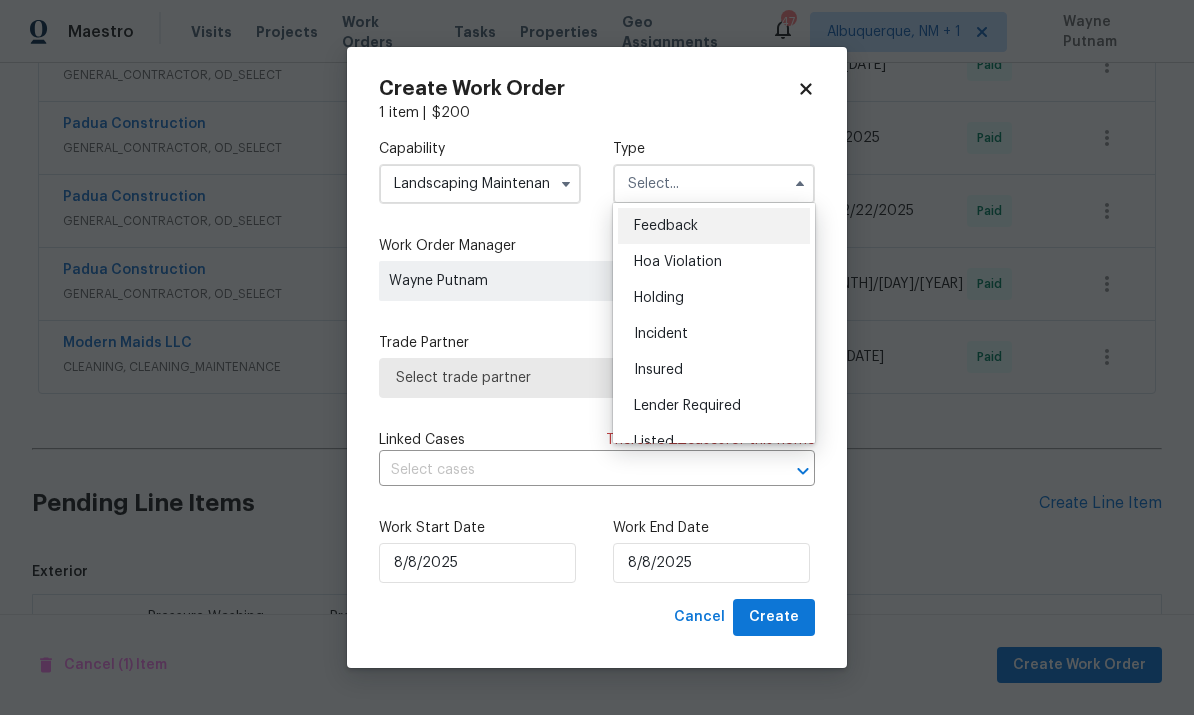 scroll, scrollTop: 29, scrollLeft: 0, axis: vertical 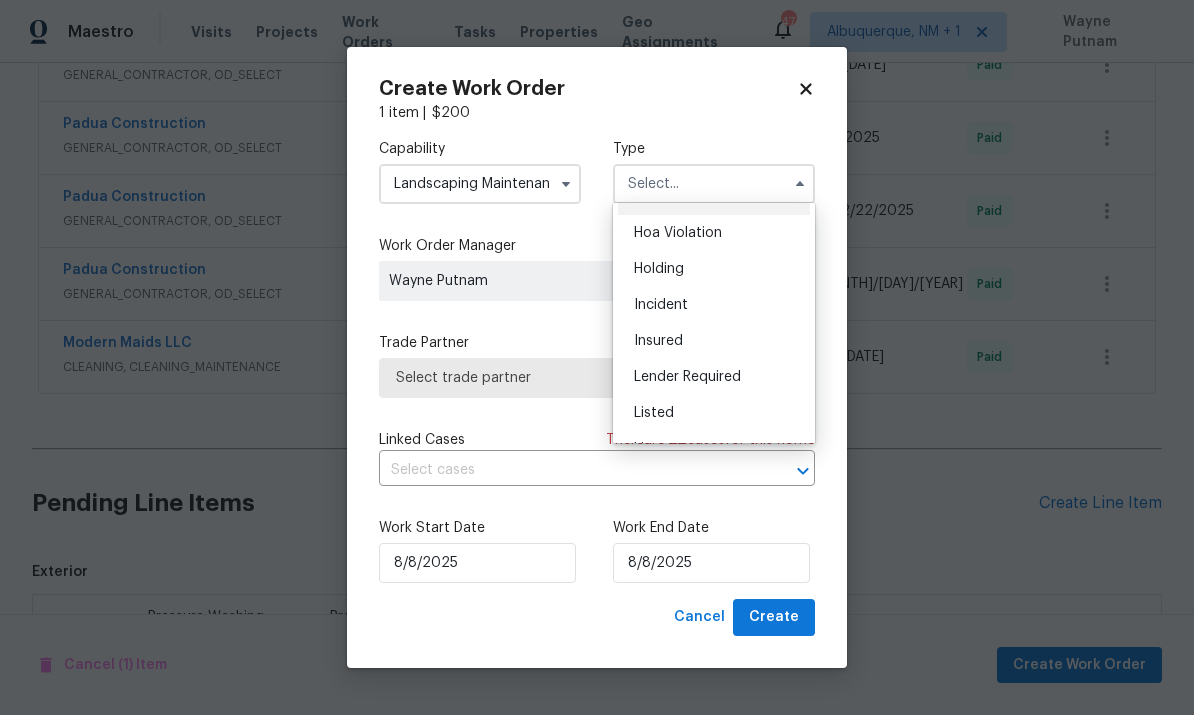 click on "Listed" at bounding box center [714, 413] 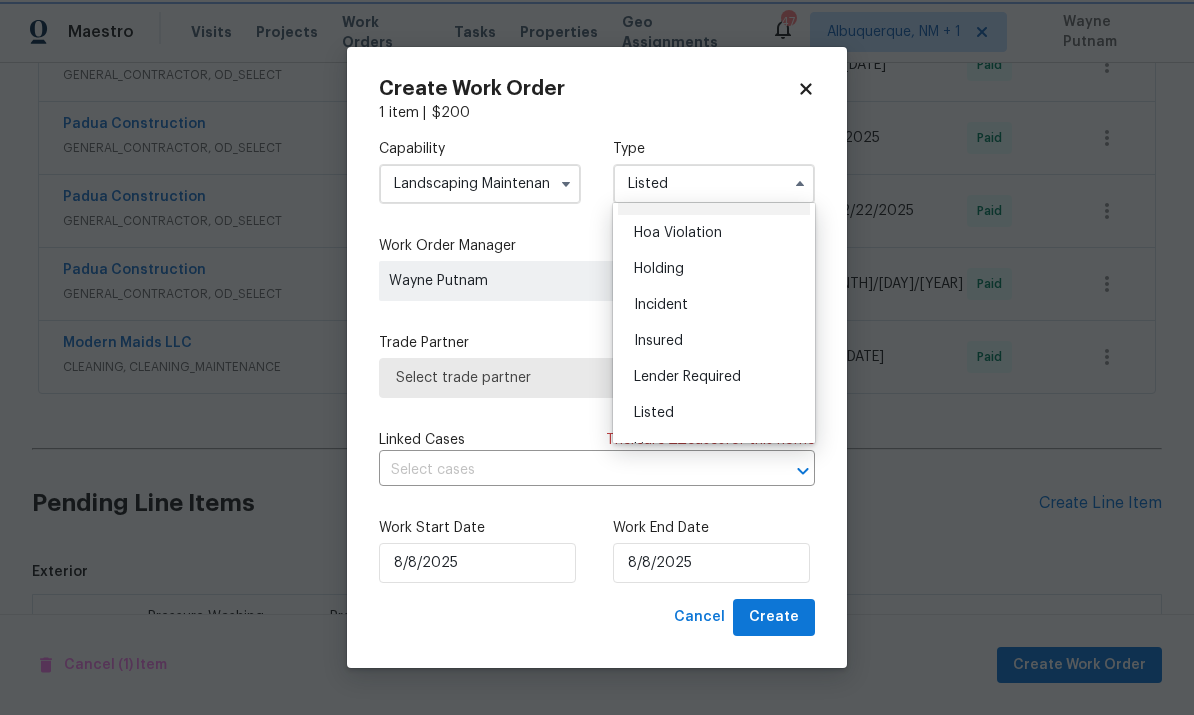scroll, scrollTop: 0, scrollLeft: 0, axis: both 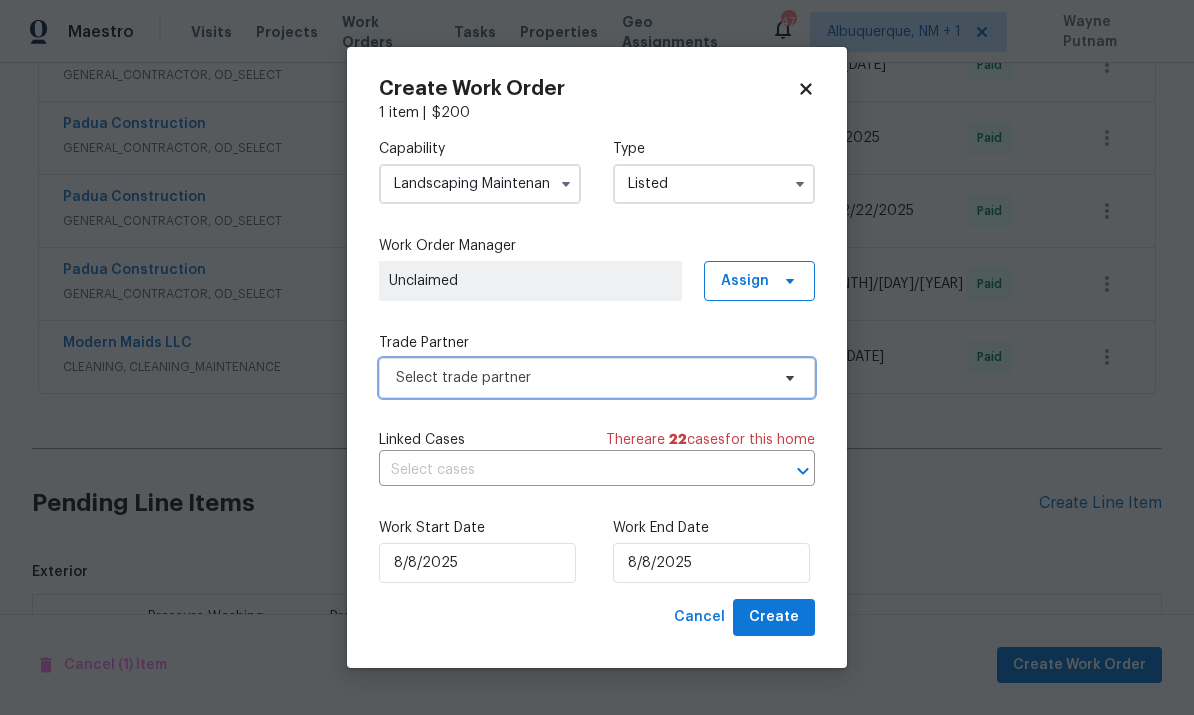 click on "Select trade partner" at bounding box center (597, 378) 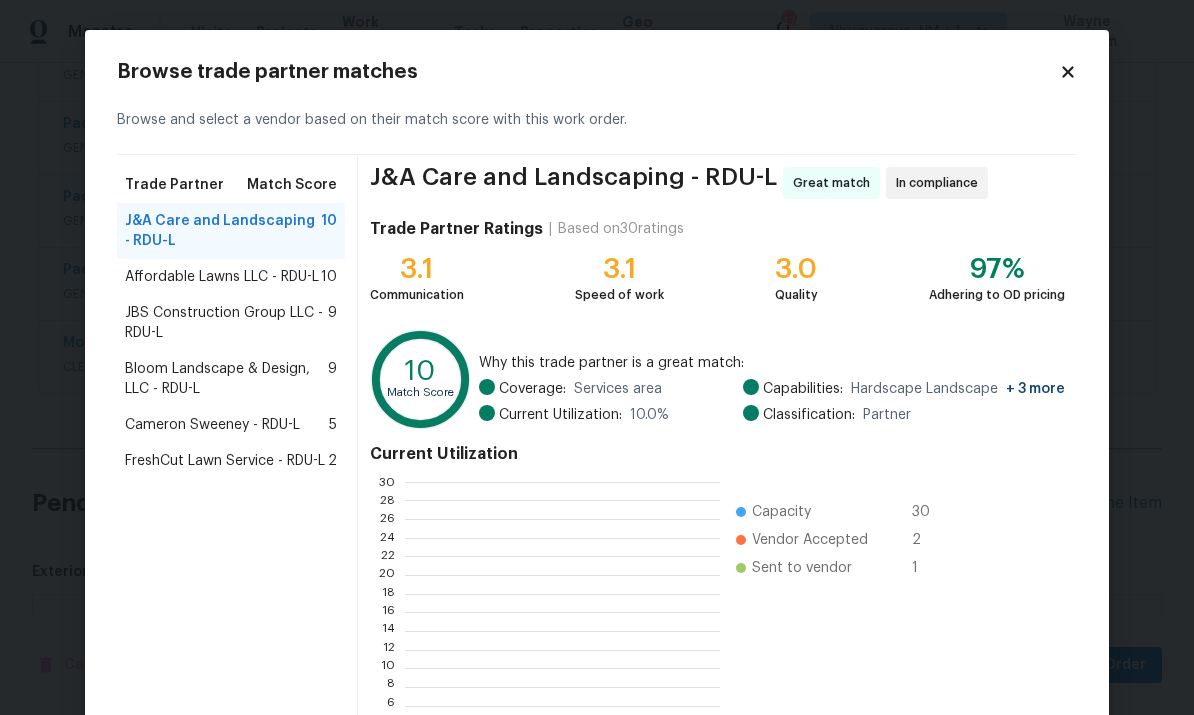 scroll, scrollTop: 280, scrollLeft: 314, axis: both 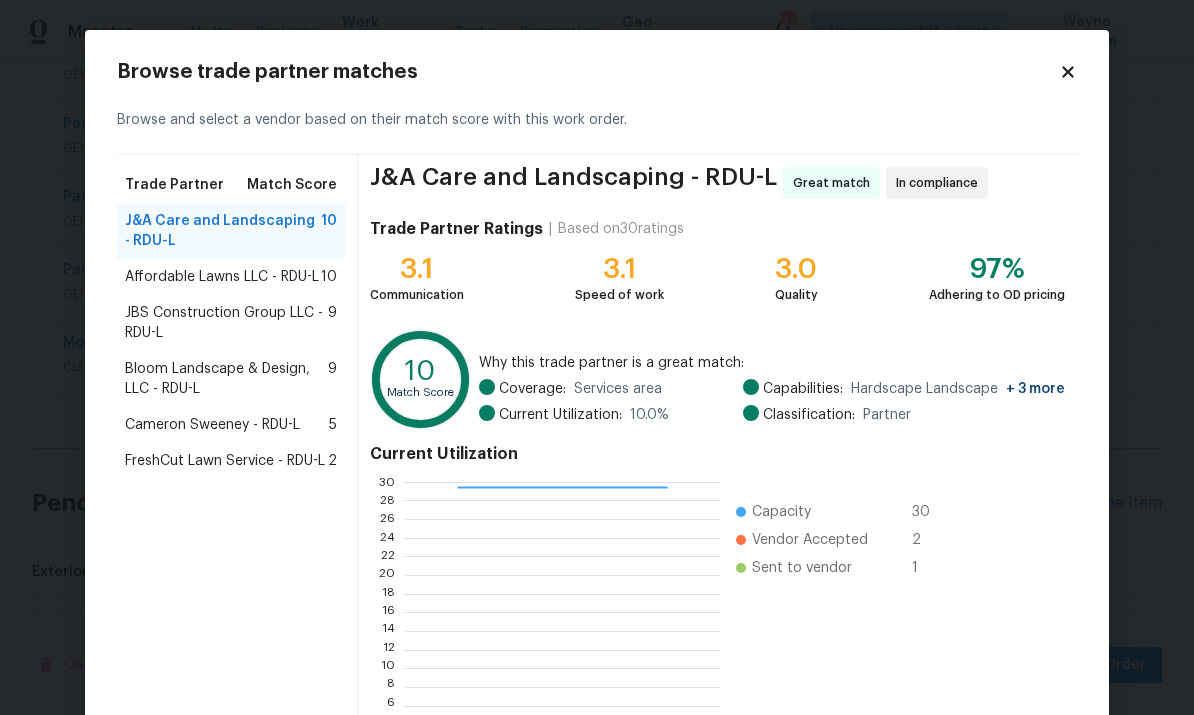 click on "Bloom Landscape & Design, LLC - RDU-L" at bounding box center (226, 379) 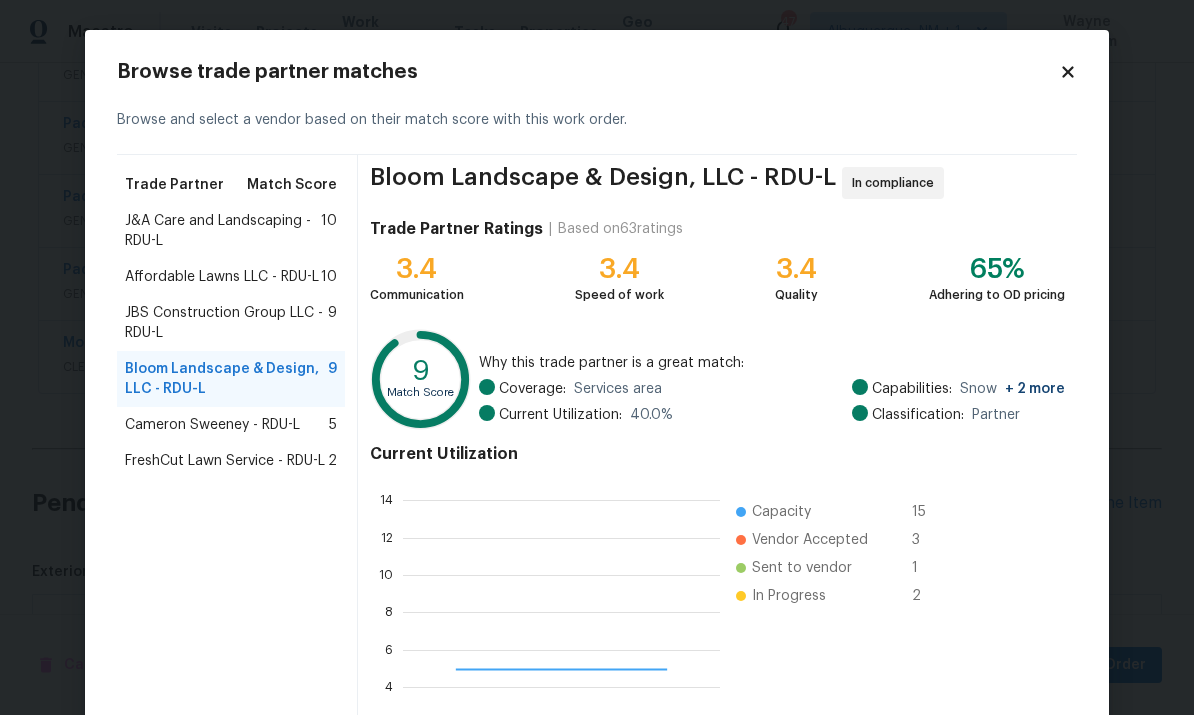 scroll, scrollTop: 2, scrollLeft: 2, axis: both 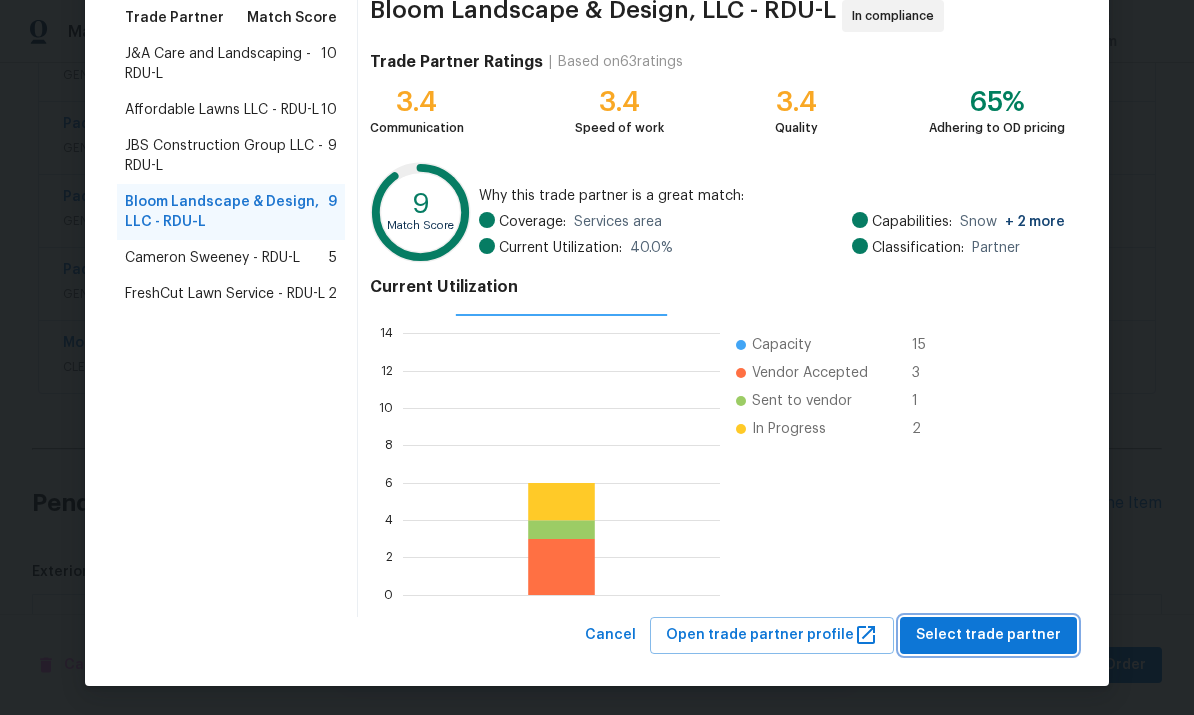 click on "Select trade partner" at bounding box center [988, 635] 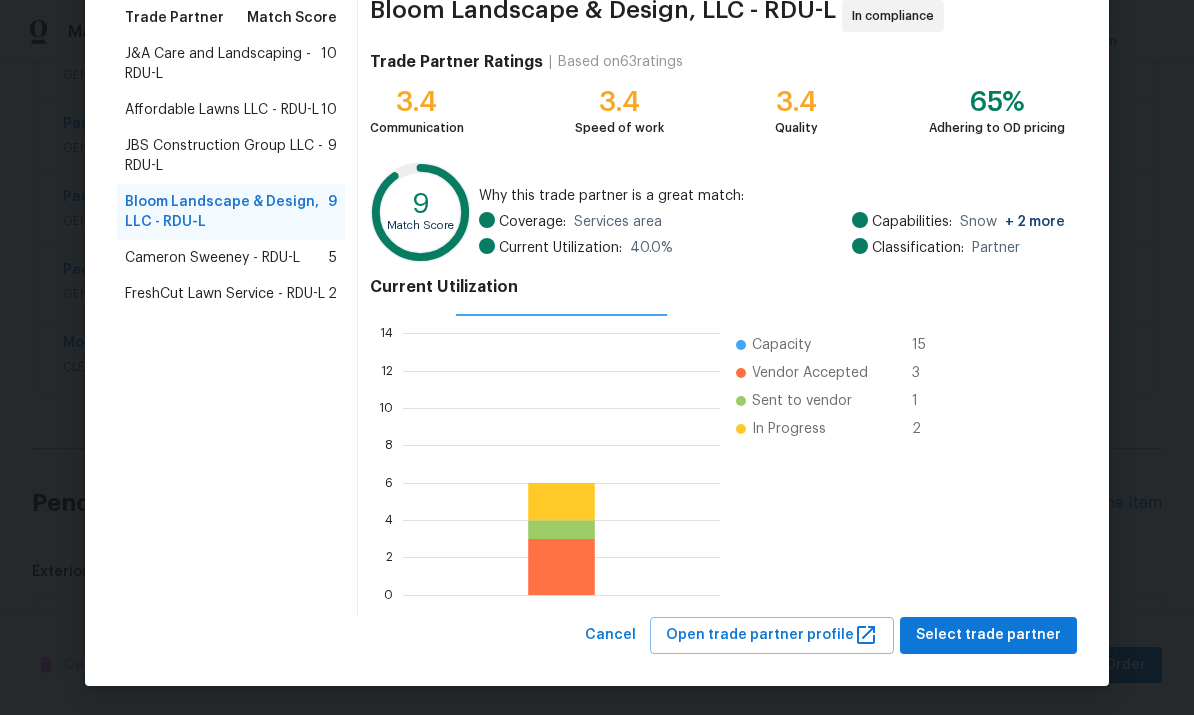 click on "47 Albuquerque, NM + 1 [NUMBER] [STREET], [CITY], [STATE] [POSTAL_CODE] [NUMBER] Beds | [NUMBER] [BATHS] | Total: [NUMBER] ft² | Above Grade: [NUMBER] ft² | Basement Finished: N/A | [YEAR] OD Select Home Seen today Actions Last Visit Date [DATE]  by  [FIRST] [LAST]   Project Listed   [DATE]  -  [DATE] Complete Visits Work Orders Maintenance Notes Condition Adjustments Costs Photos Floor Plans Cases LISTED   [DATE]  -  [DATE] Complete [COMPANY_NAME] [SERVICE_TYPE] $[PRICE] [NUMBER] Repair [DATE]  -  [DATE] Complete [COMPANY_NAME] [SERVICE_TYPE] $[PRICE] [NUMBER] Repairs [DATE]  -  [DATE] Complete LISTED   [DATE]  -  [DATE] Complete [COMPANY_NAME] [SERVICE_TYPE], [SERVICE_TYPE], [SERVICE_TYPE] $[PRICE] [NUMBER] Repair [DATE]  -  [DATE] Paid LISTED   [DATE]  -  [DATE] Complete [COMPANY_NAME] [SERVICE_TYPE] $[PRICE] [NUMBER] Repair [DATE]  -  [DATE] Paid RENOVATION   [DATE]  -  [DATE] Complete $[PRICE]  -" at bounding box center [597, 357] 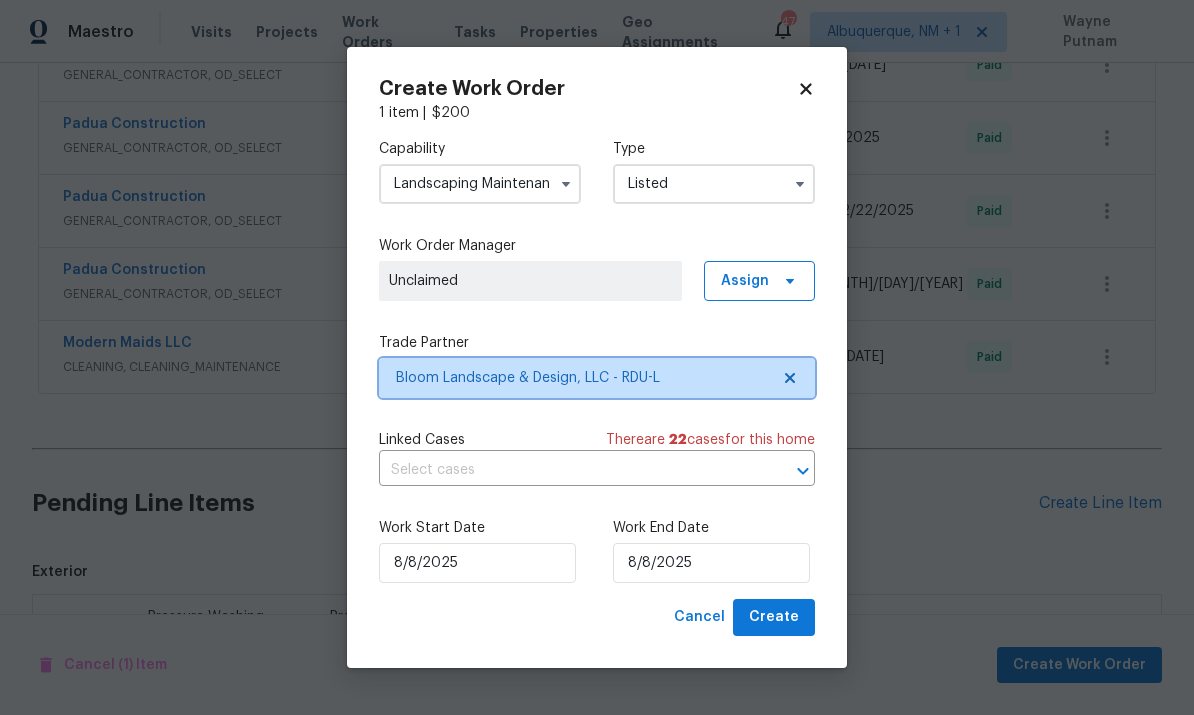 scroll, scrollTop: 0, scrollLeft: 0, axis: both 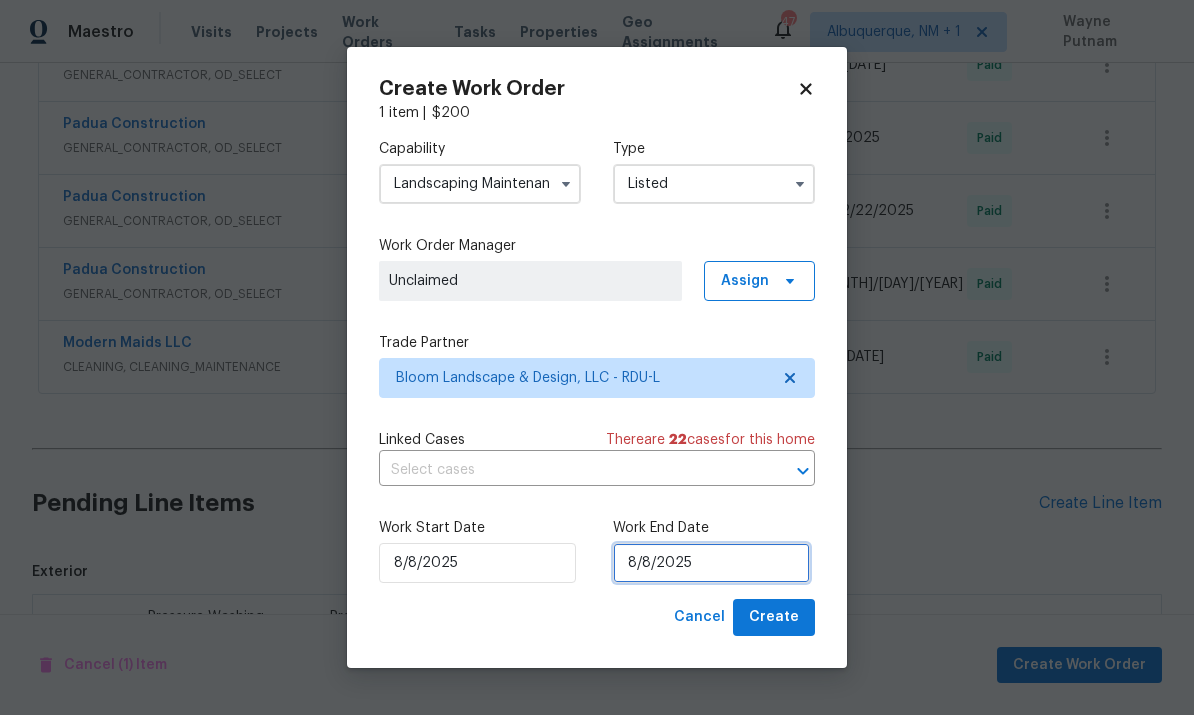 click on "8/8/2025" at bounding box center [711, 563] 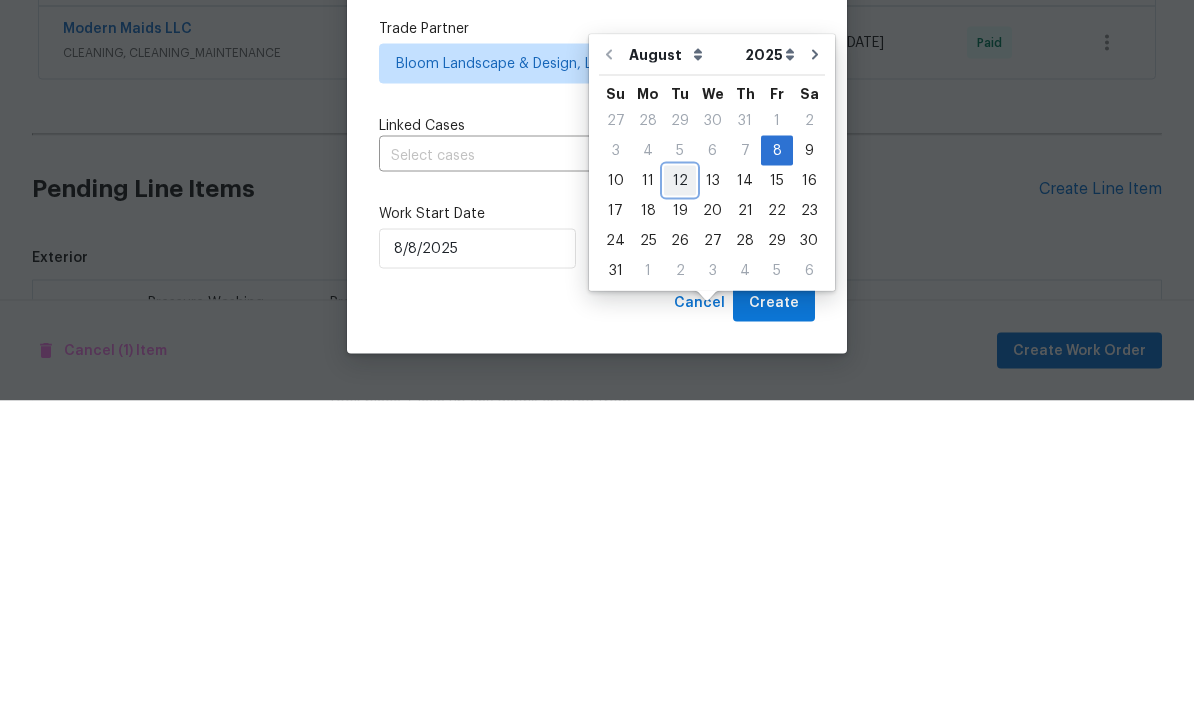 click on "12" at bounding box center [680, 495] 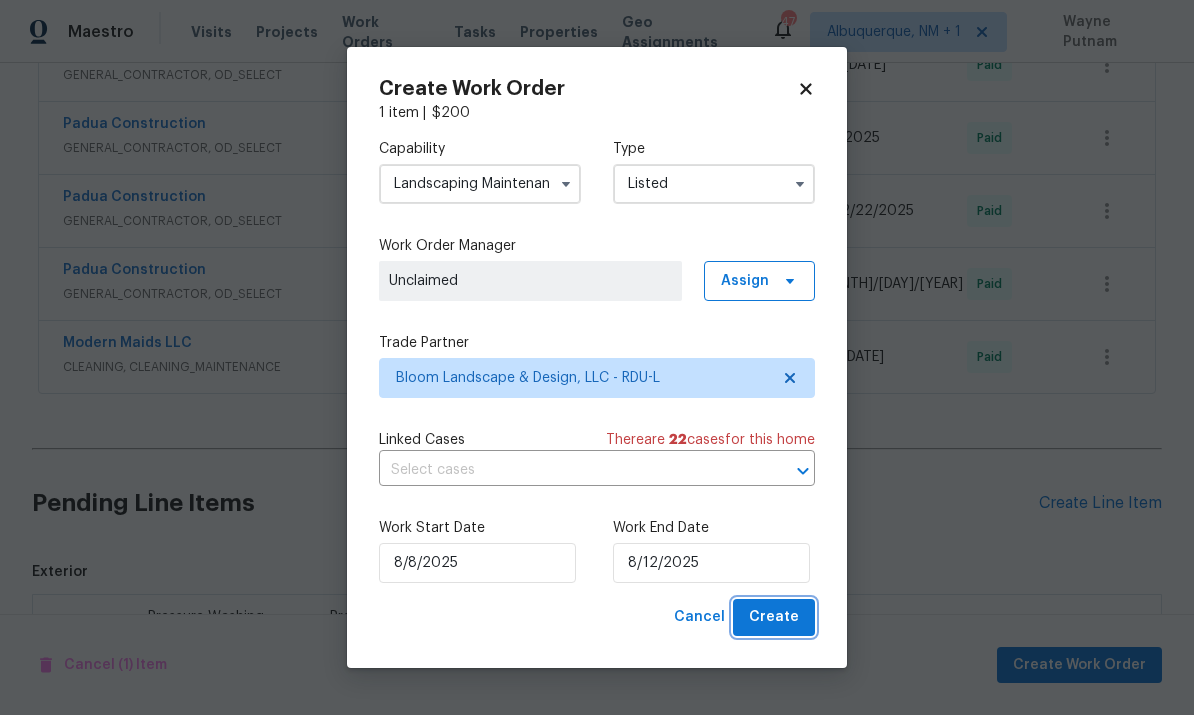 click on "Create" at bounding box center [774, 617] 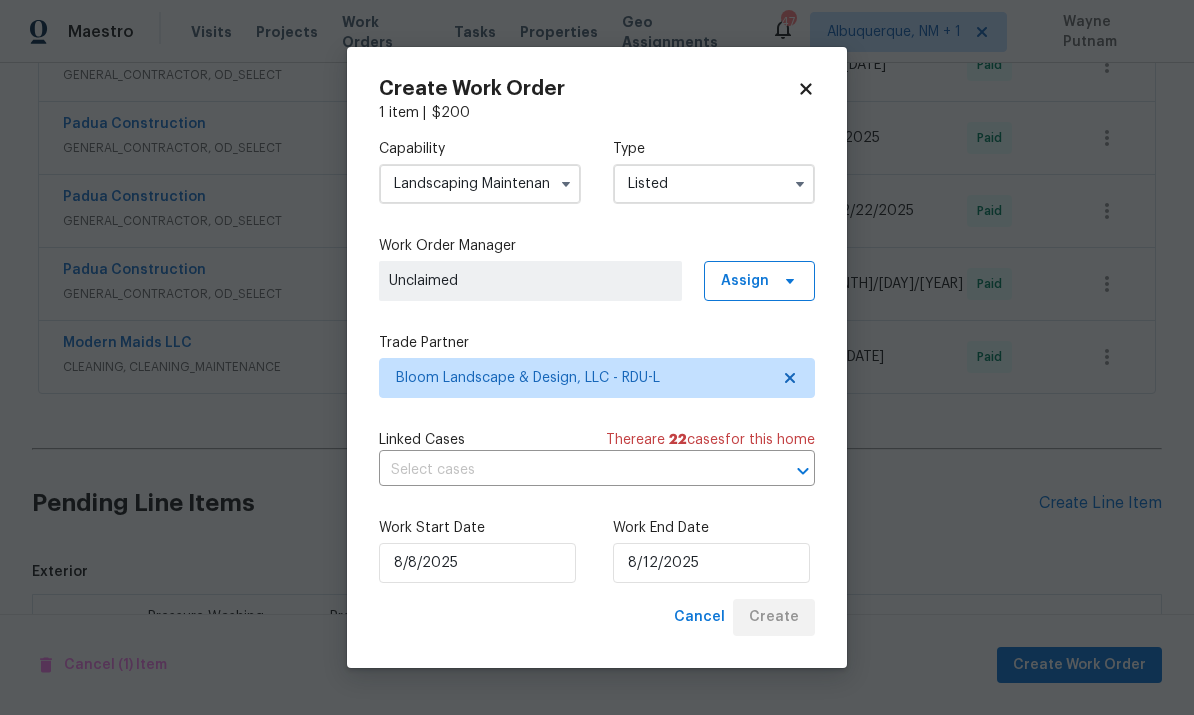 checkbox on "false" 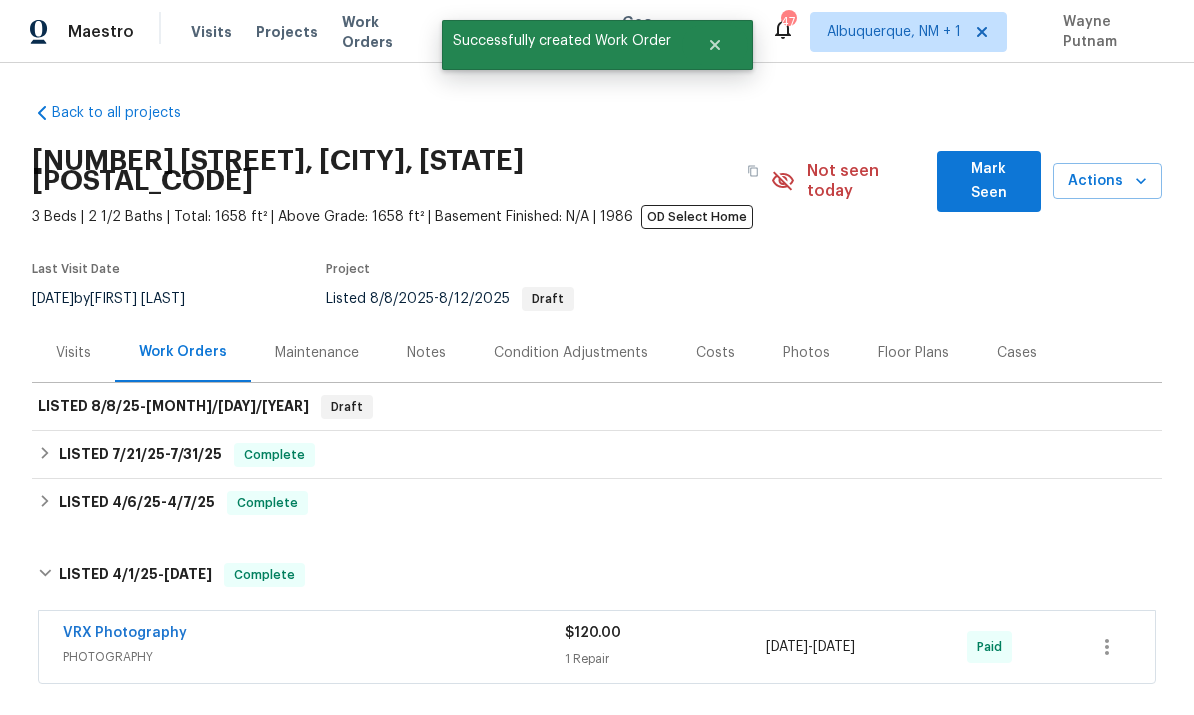 scroll, scrollTop: 0, scrollLeft: 0, axis: both 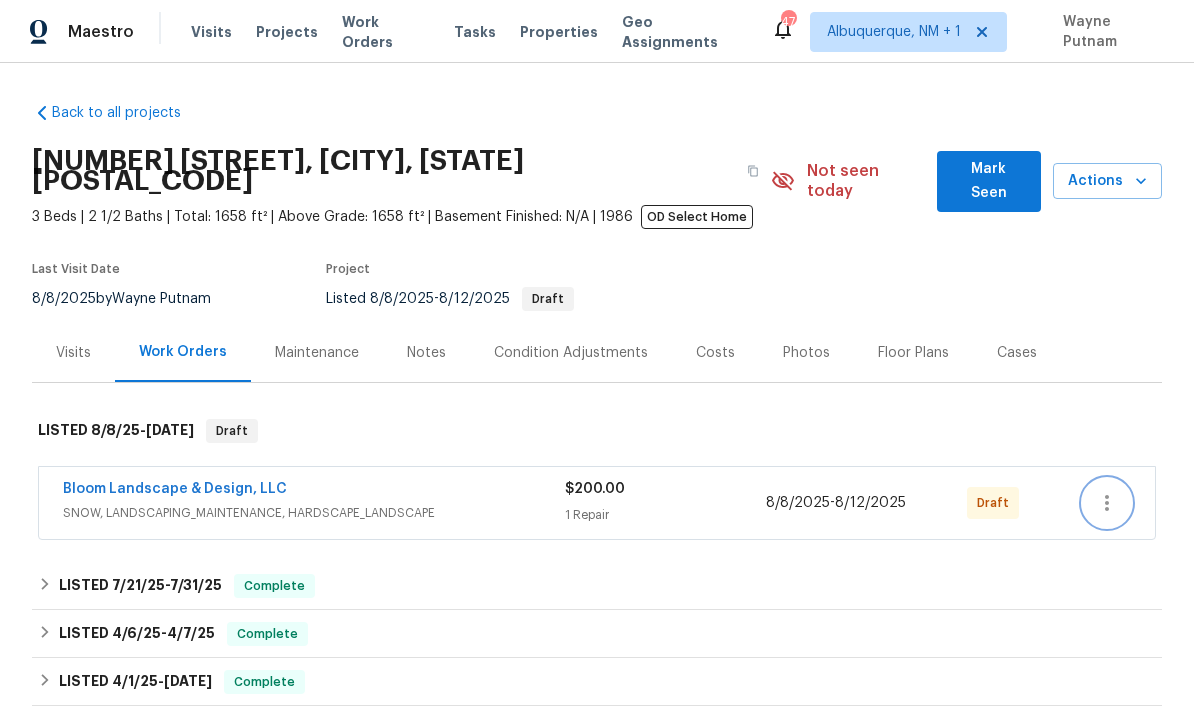 click 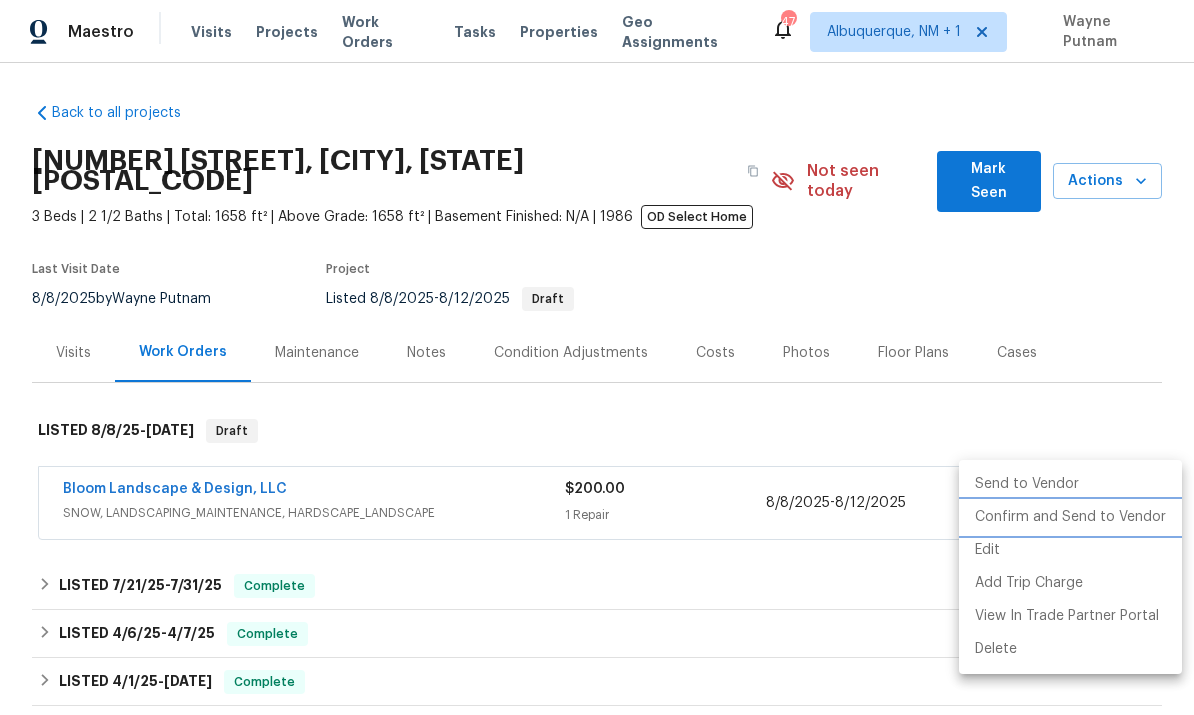 click on "Confirm and Send to Vendor" at bounding box center [1070, 517] 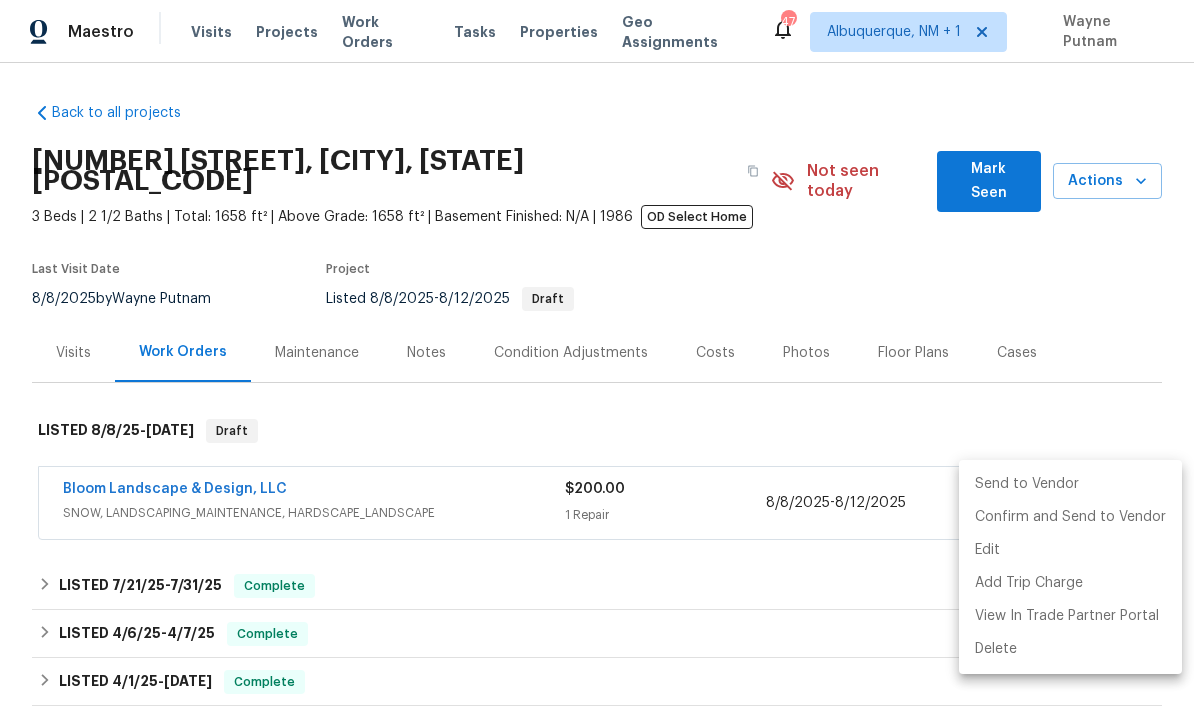 click at bounding box center [597, 357] 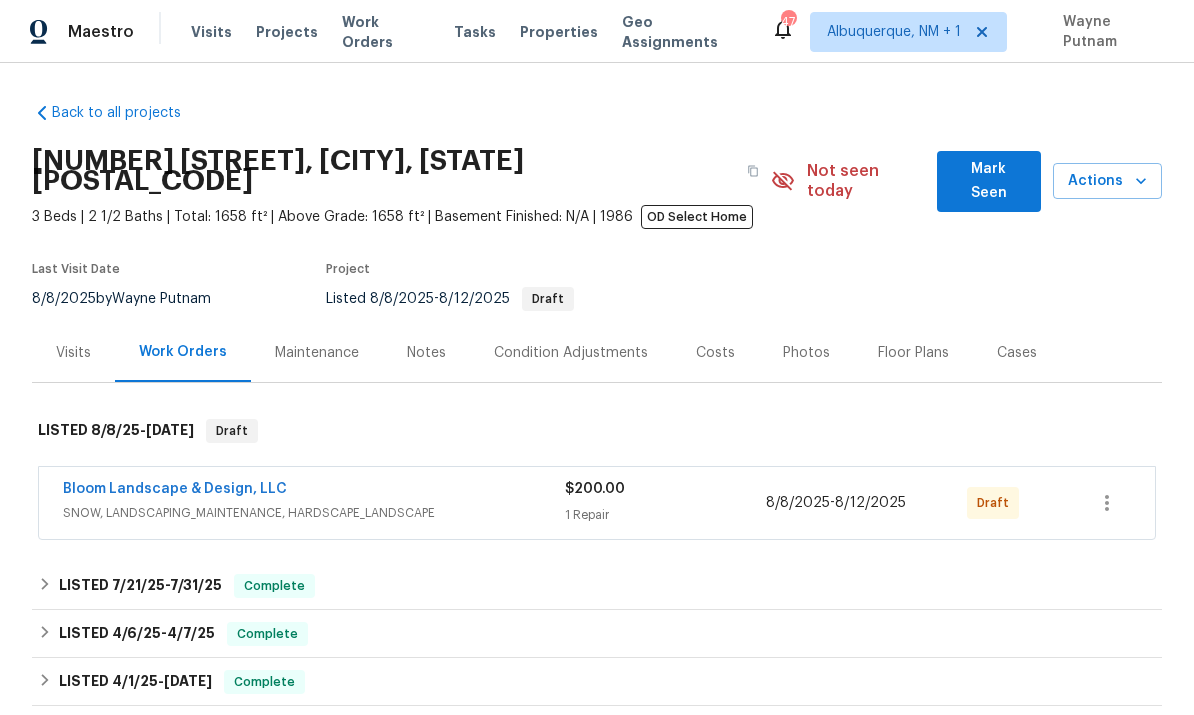 click on "Bloom Landscape & Design, LLC" at bounding box center (175, 489) 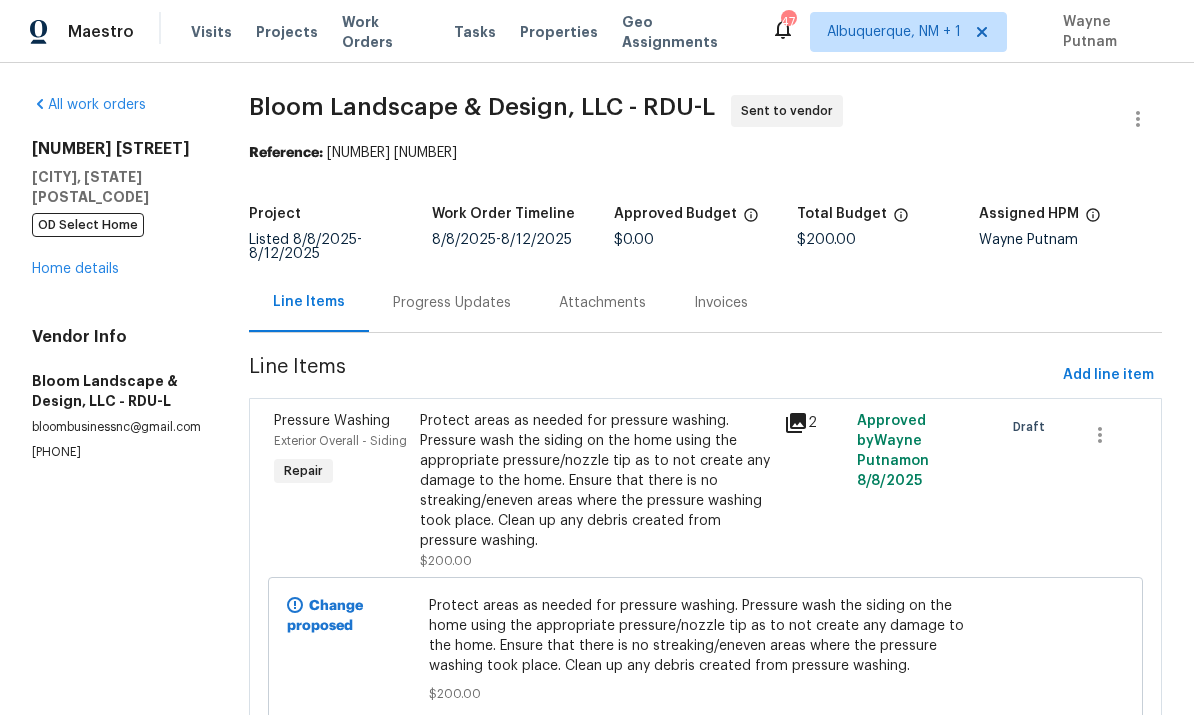 click on "Progress Updates" at bounding box center [452, 303] 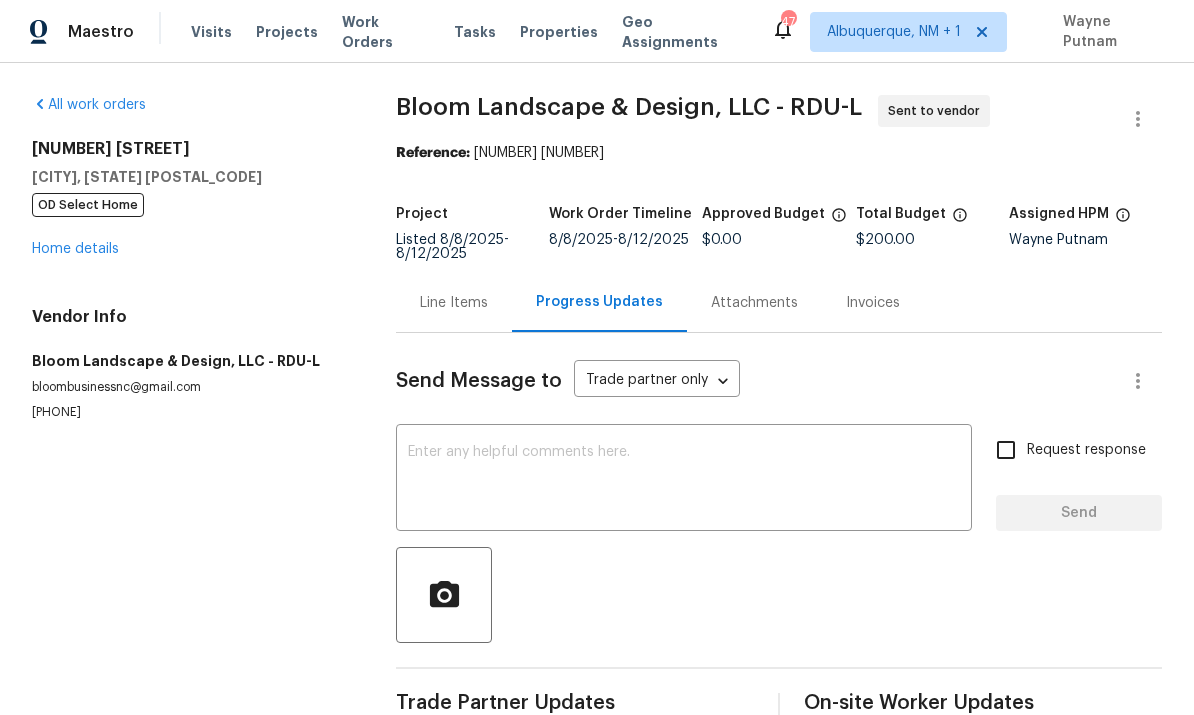 click on "x ​" at bounding box center [684, 480] 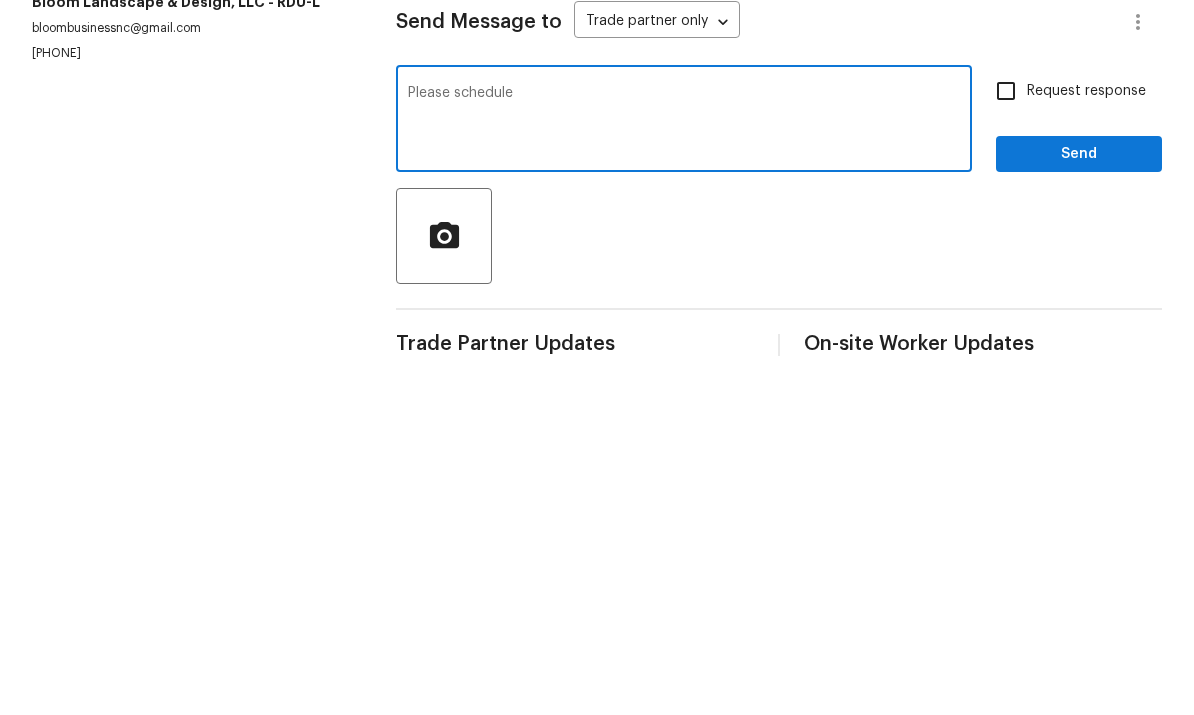 scroll, scrollTop: 43, scrollLeft: 0, axis: vertical 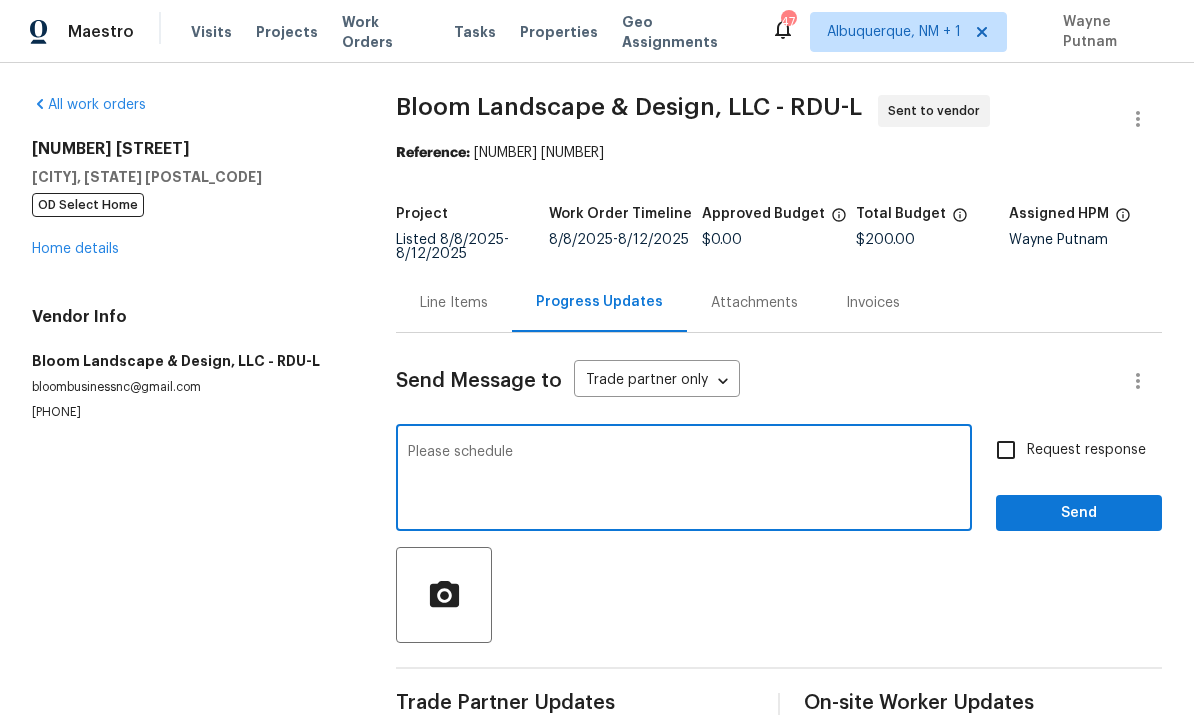 click on "Please schedule" at bounding box center (684, 480) 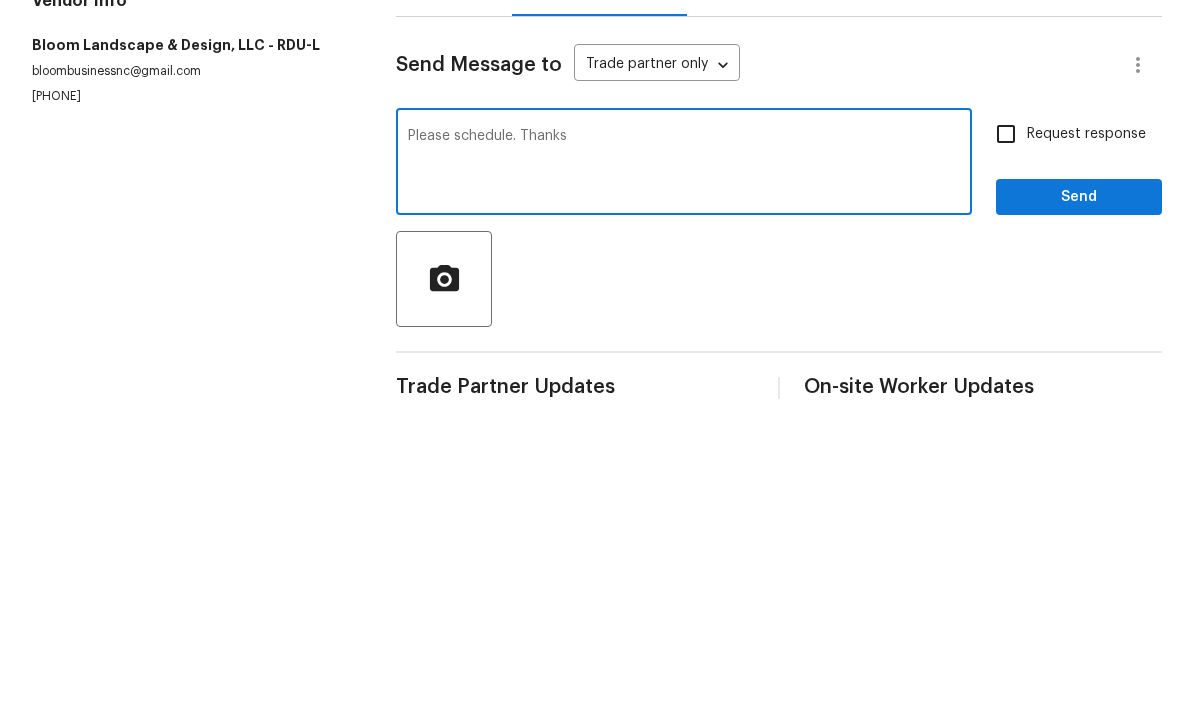 type on "Please schedule. Thanks" 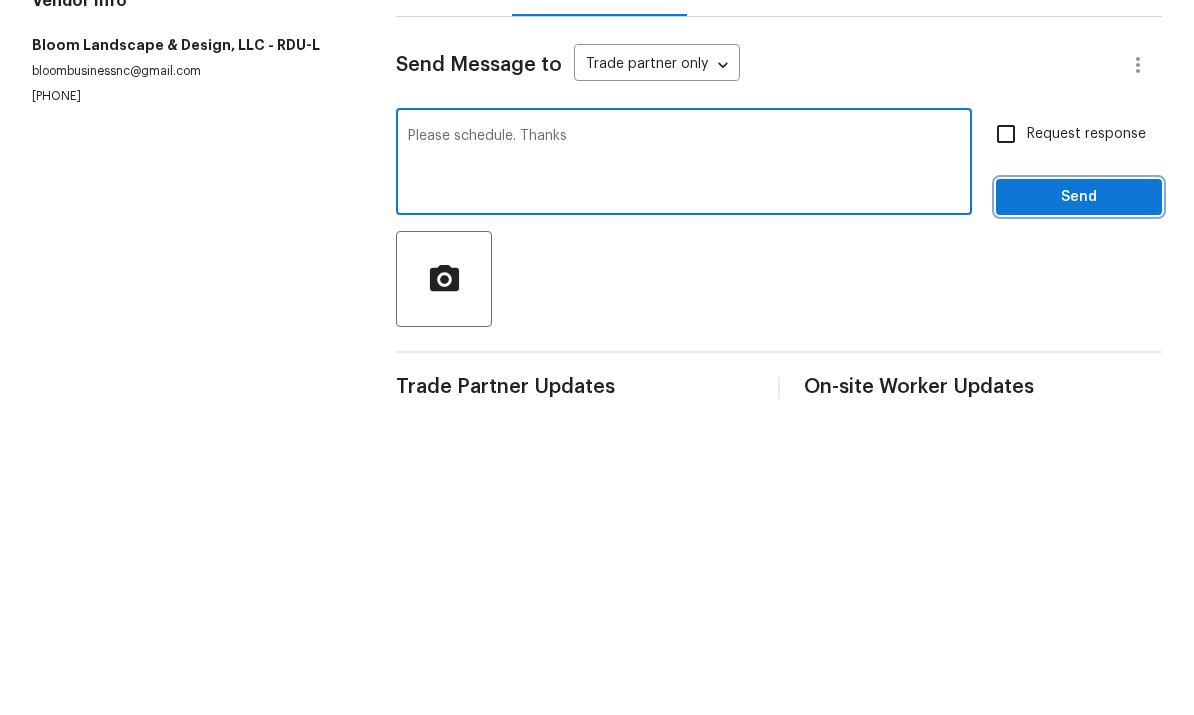 click on "Send" at bounding box center [1079, 513] 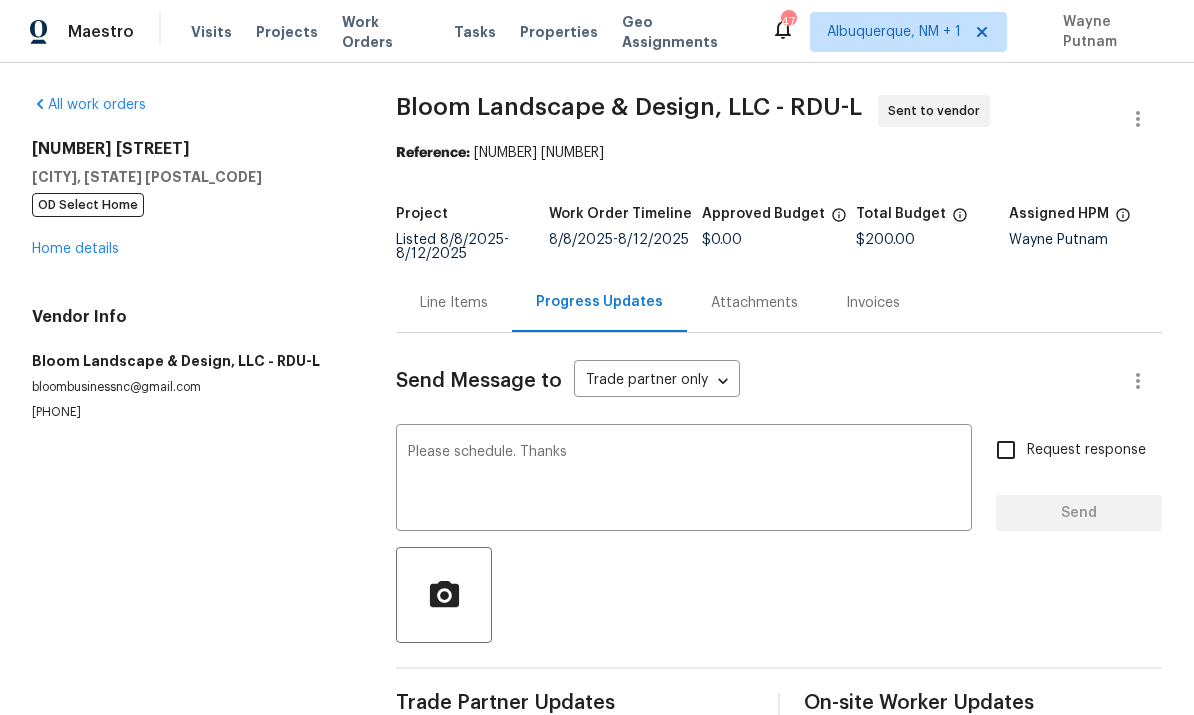 type 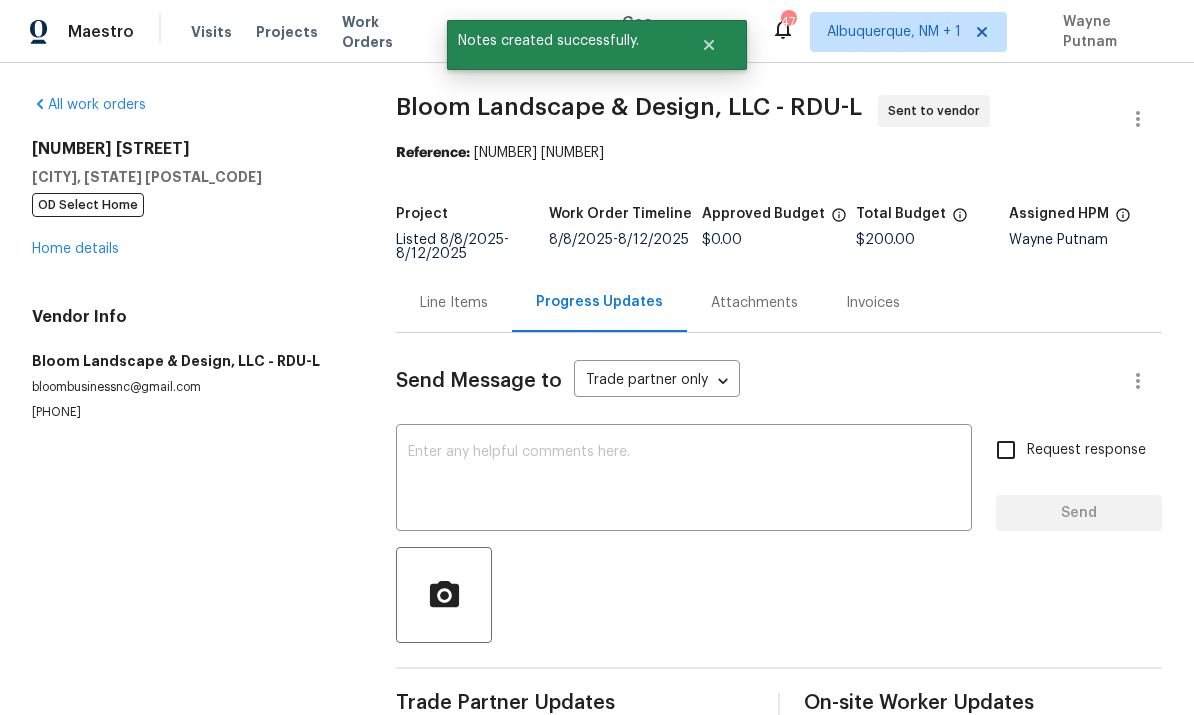click on "Home details" at bounding box center [75, 249] 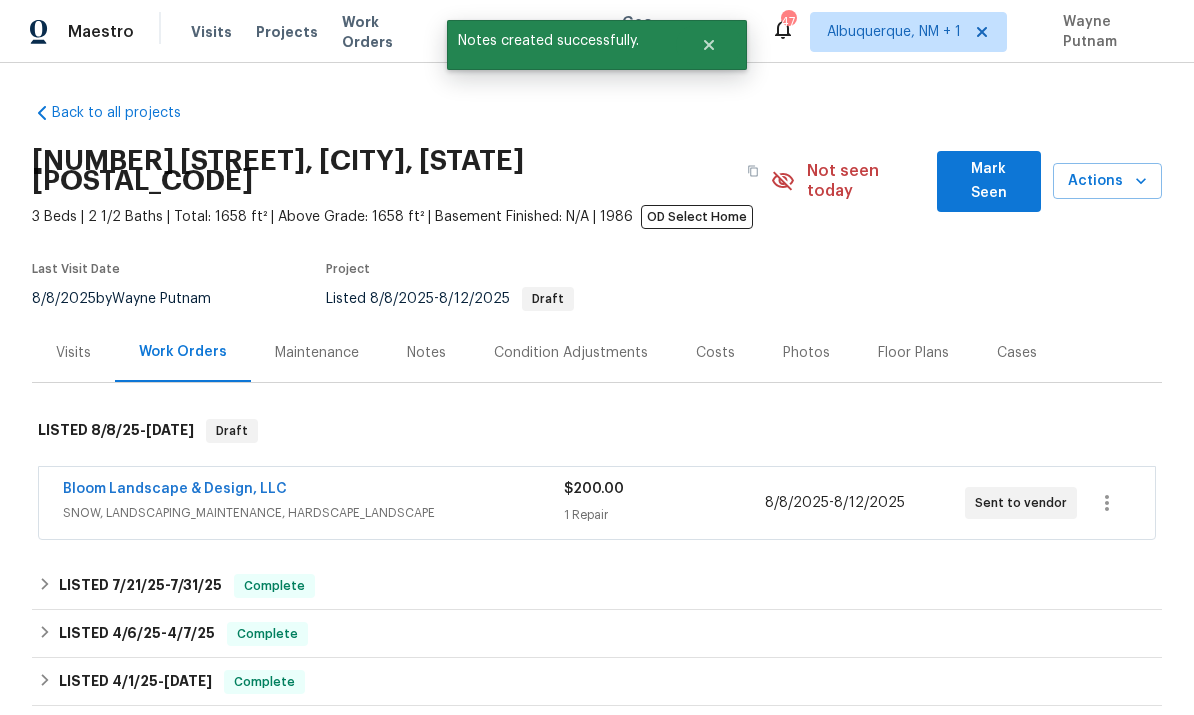 scroll, scrollTop: 0, scrollLeft: 0, axis: both 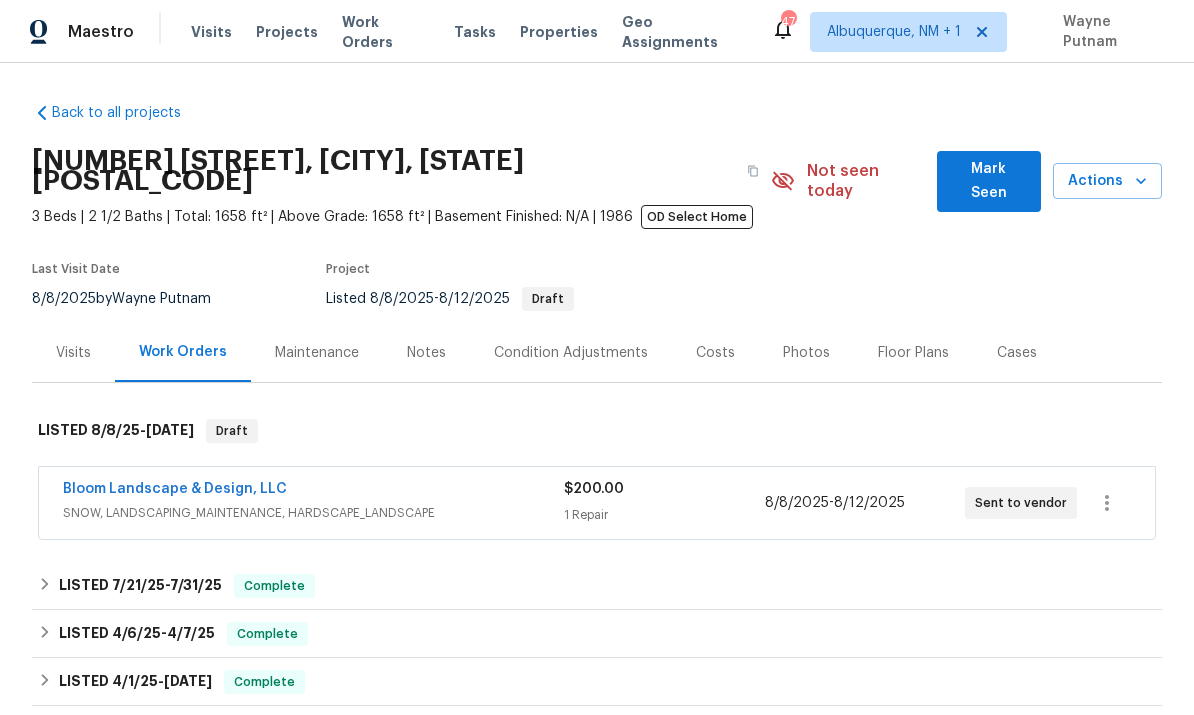 click on "Mark Seen" at bounding box center (989, 181) 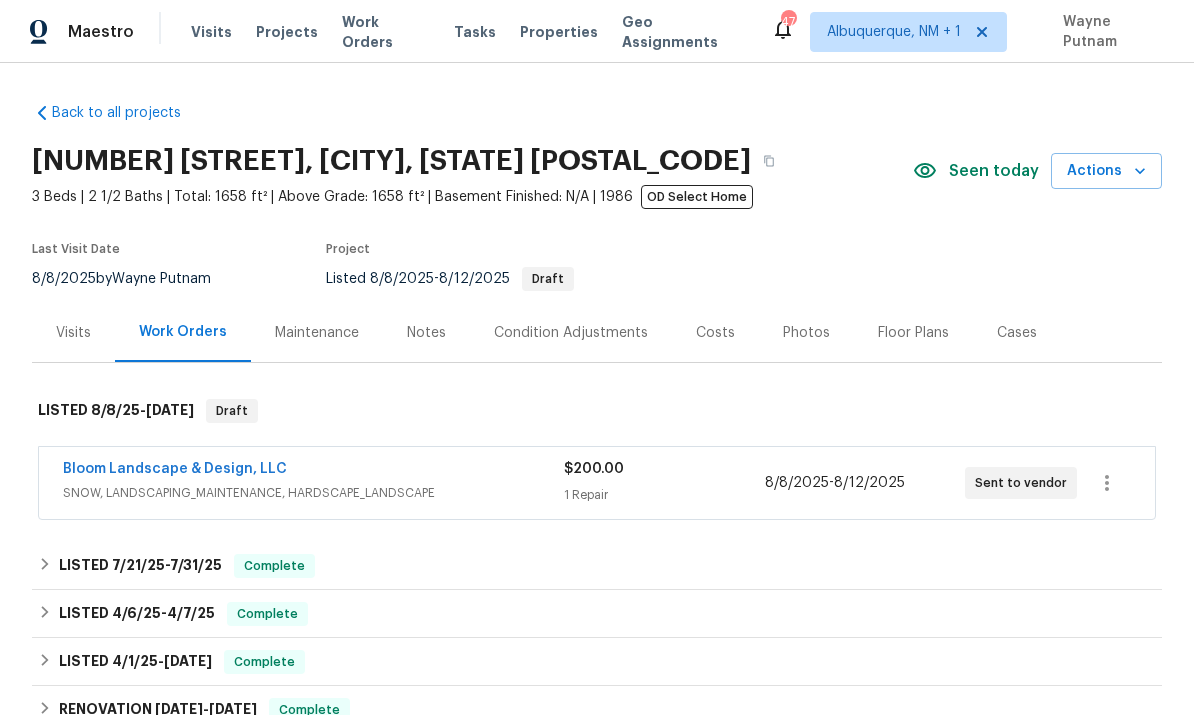 scroll, scrollTop: 0, scrollLeft: 0, axis: both 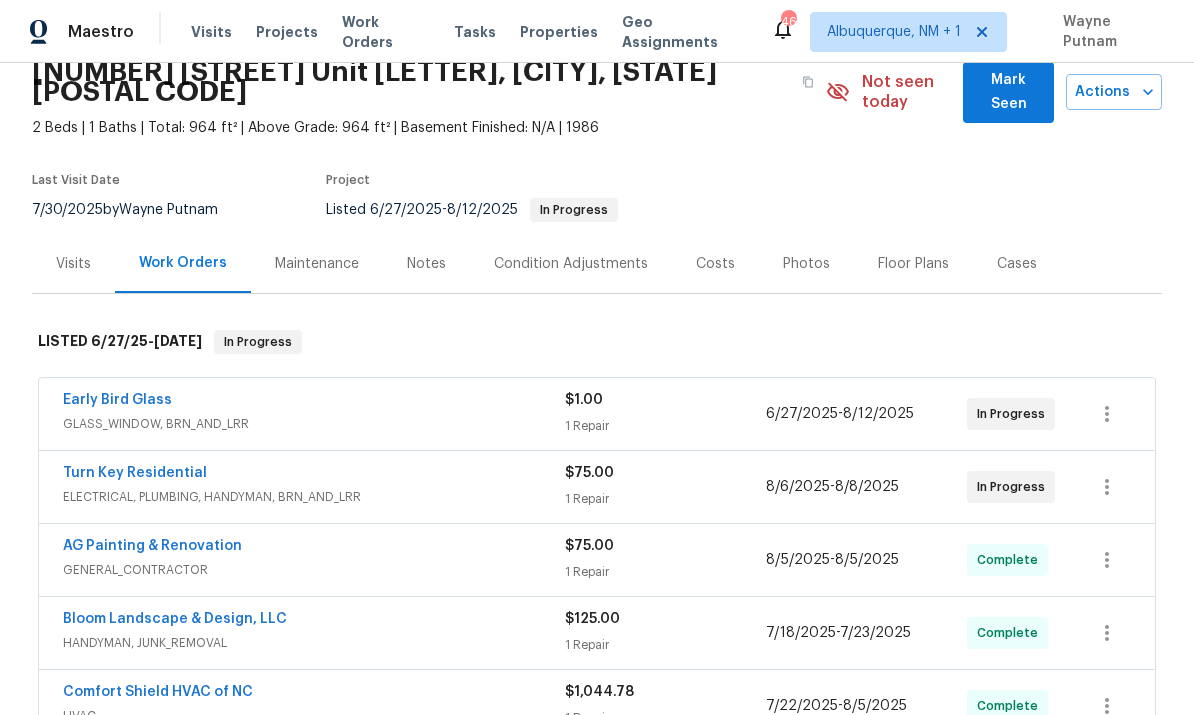 click on "Early Bird Glass" at bounding box center [117, 400] 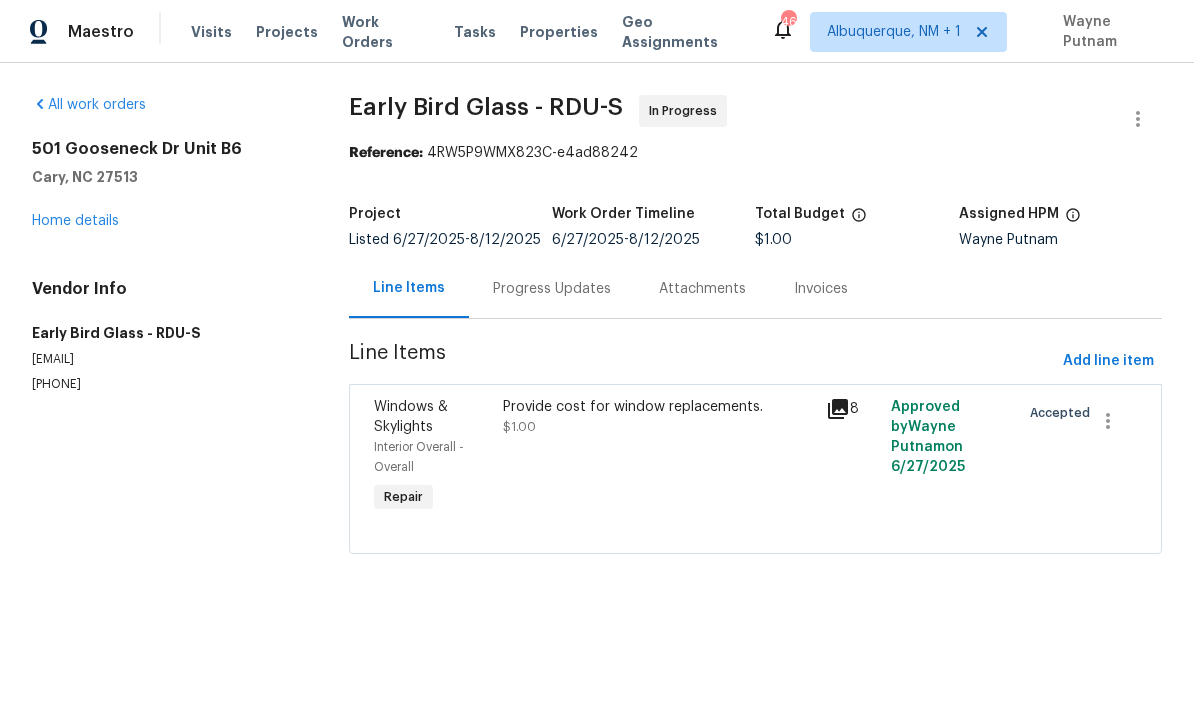 click on "Progress Updates" at bounding box center (552, 289) 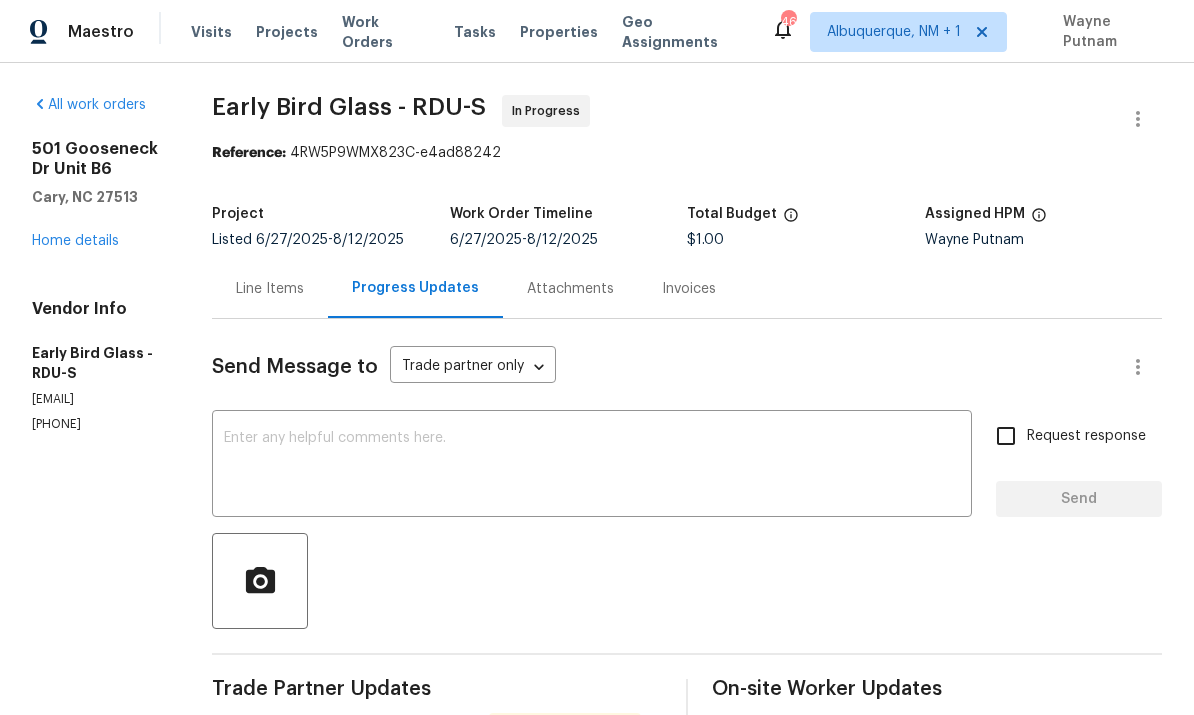 scroll, scrollTop: 0, scrollLeft: 0, axis: both 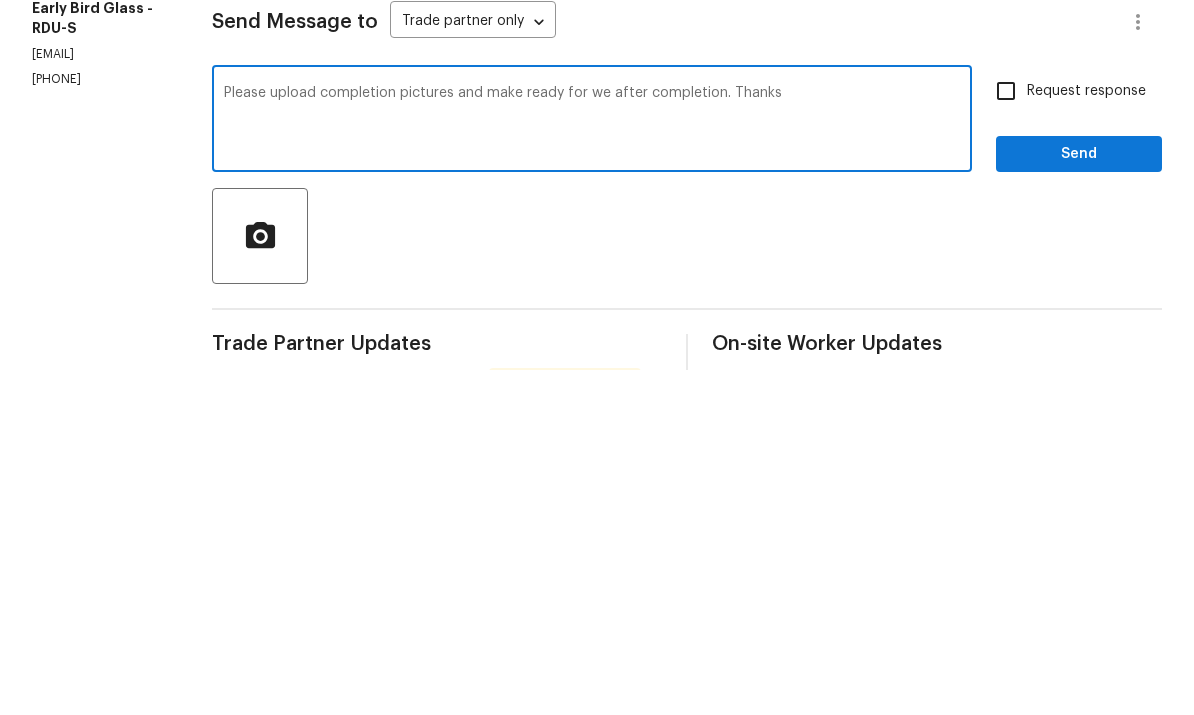 type on "Please upload completion pictures and make ready for we after completion. Thanks" 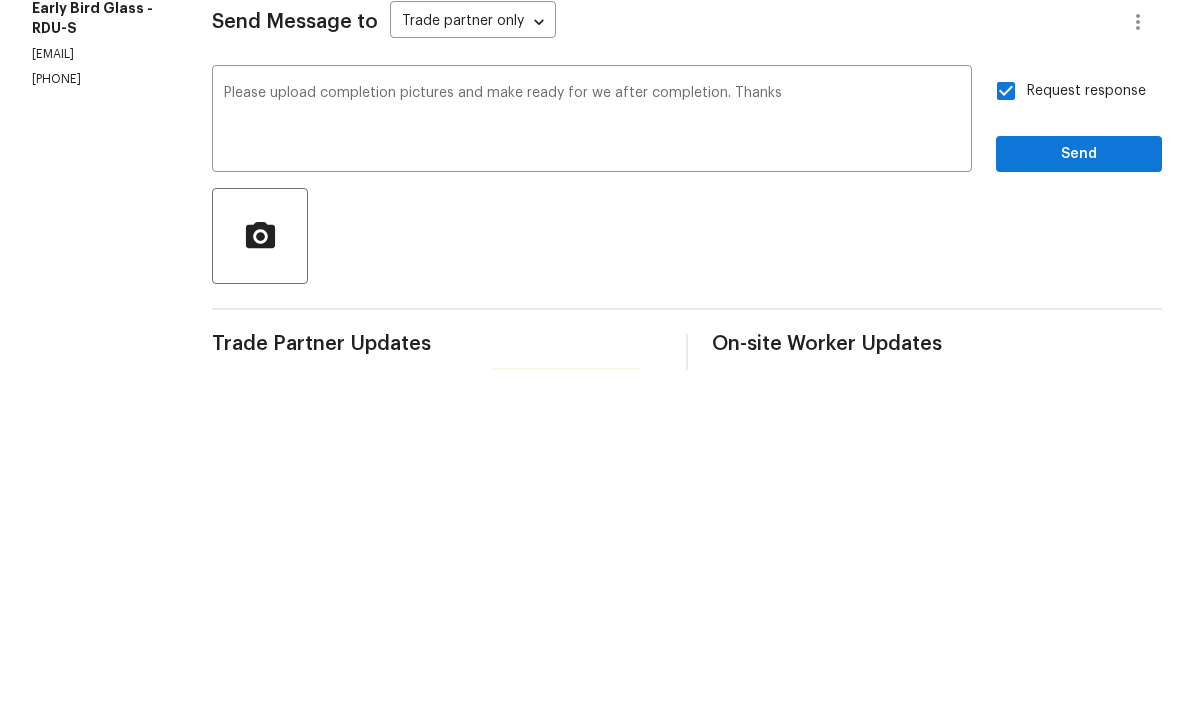 scroll, scrollTop: 75, scrollLeft: 0, axis: vertical 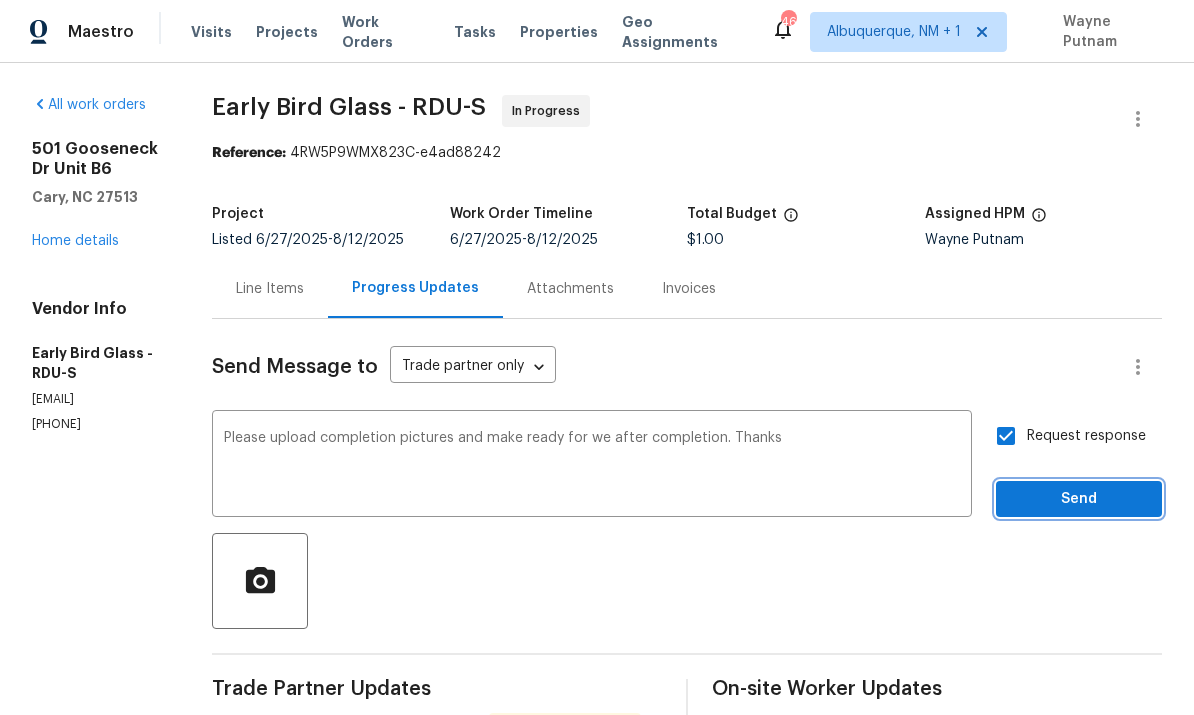 click on "Send" at bounding box center (1079, 499) 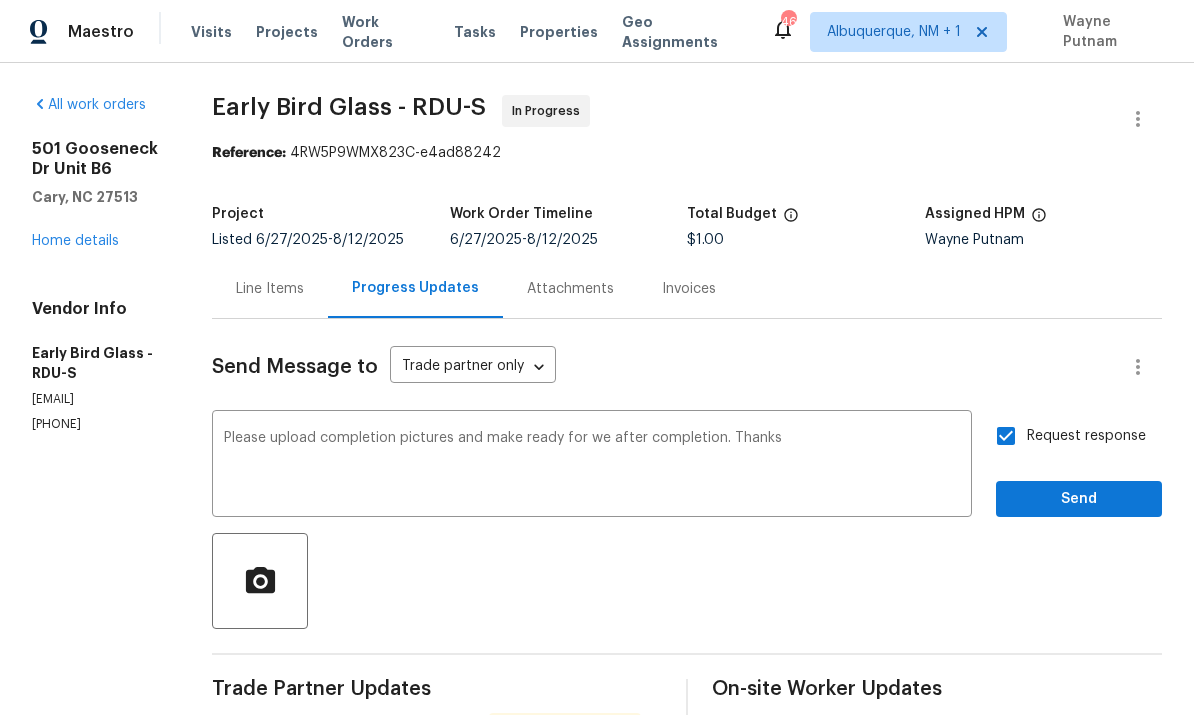 scroll, scrollTop: 33, scrollLeft: 0, axis: vertical 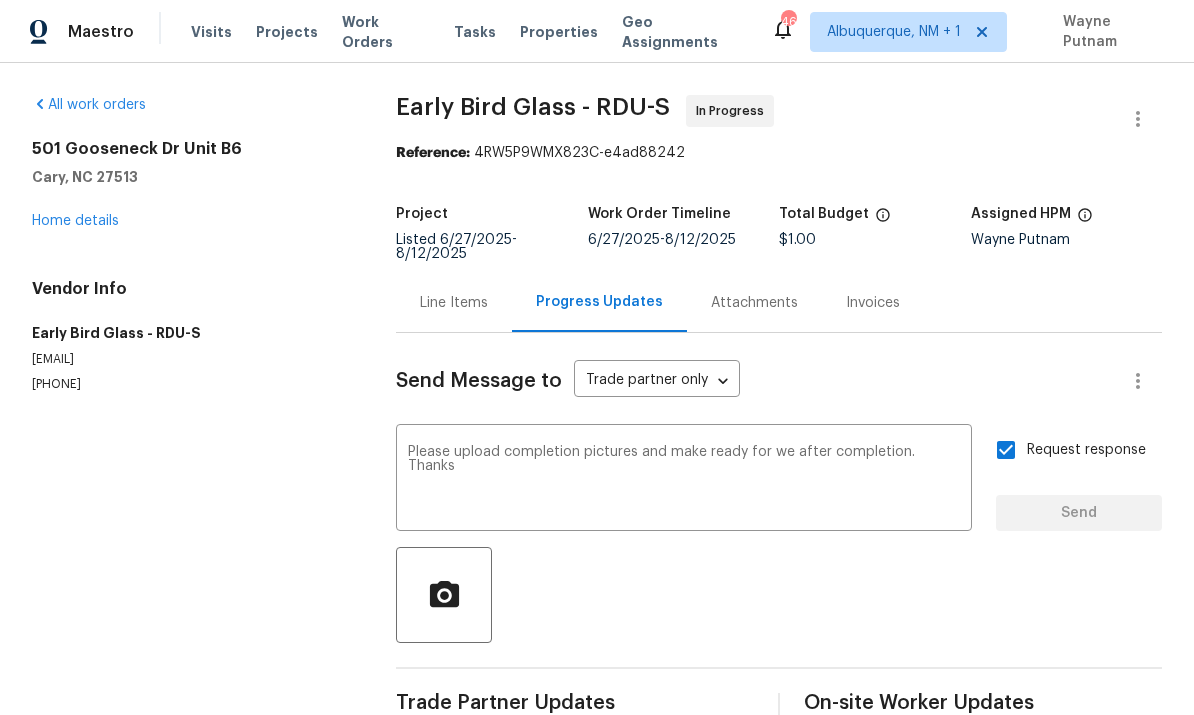 type 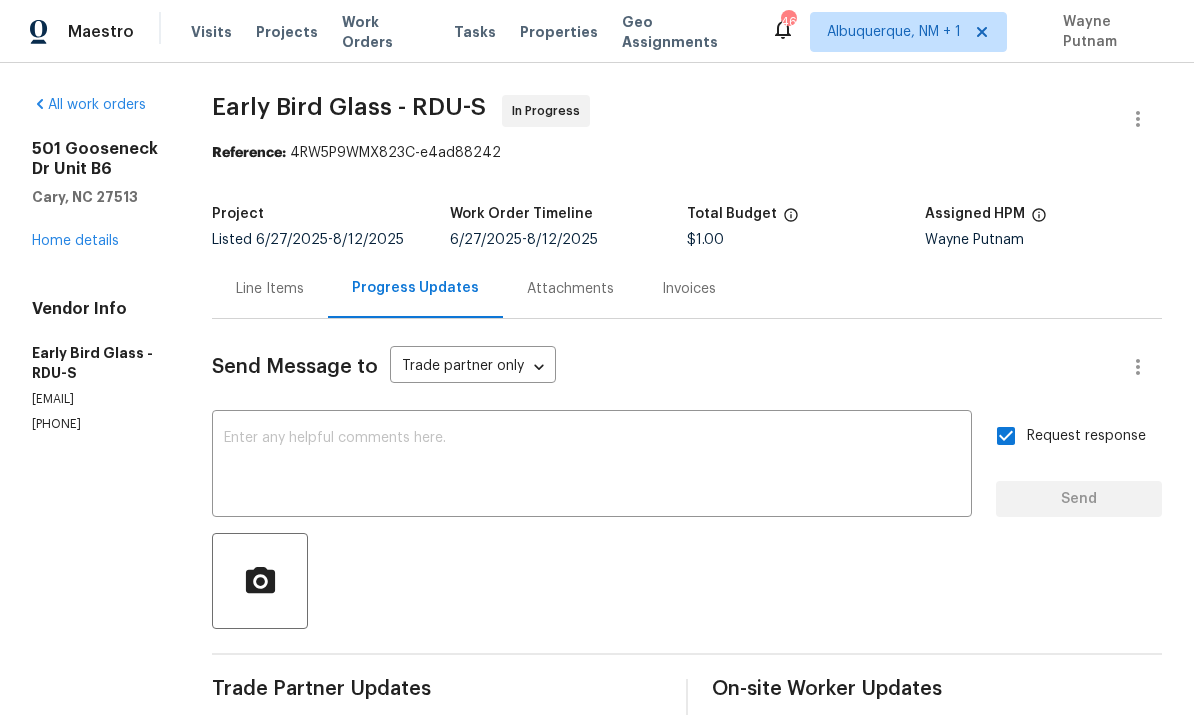 scroll, scrollTop: 0, scrollLeft: 0, axis: both 